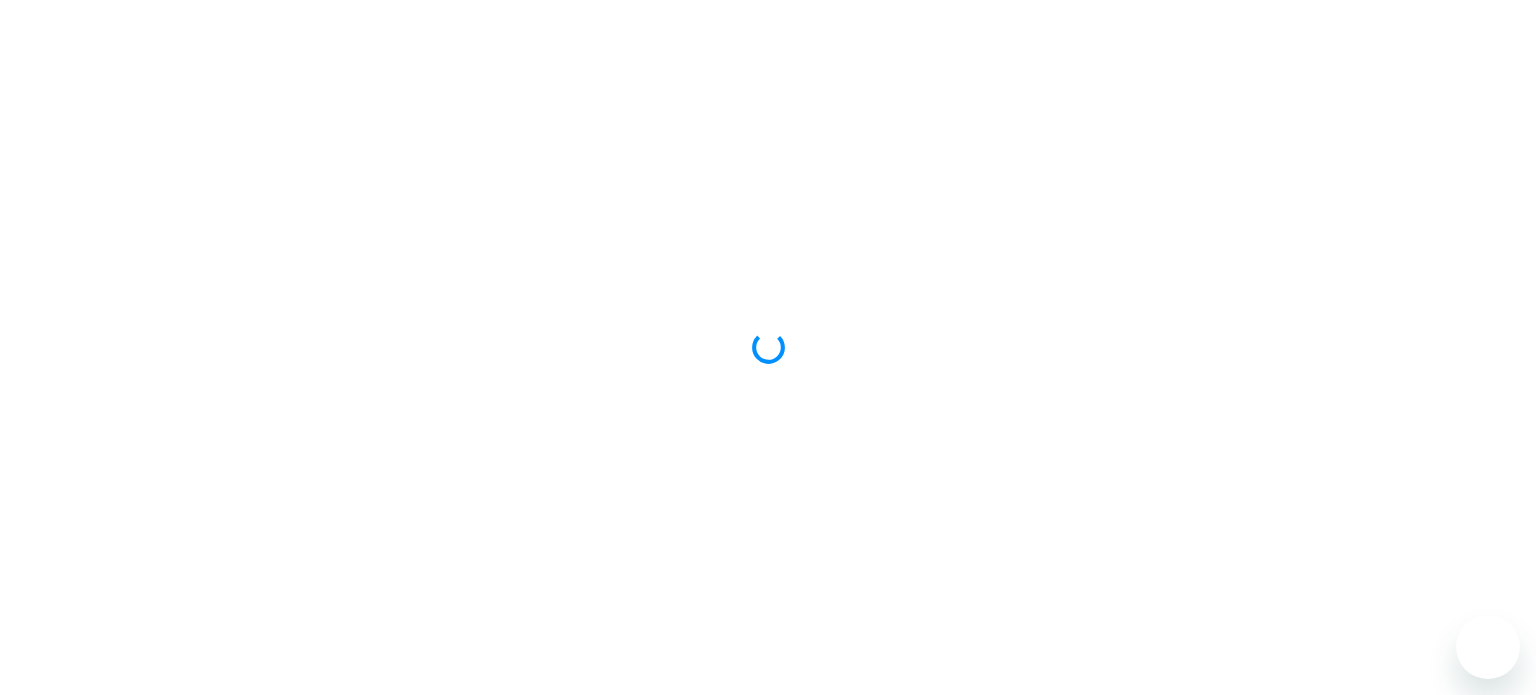 scroll, scrollTop: 0, scrollLeft: 0, axis: both 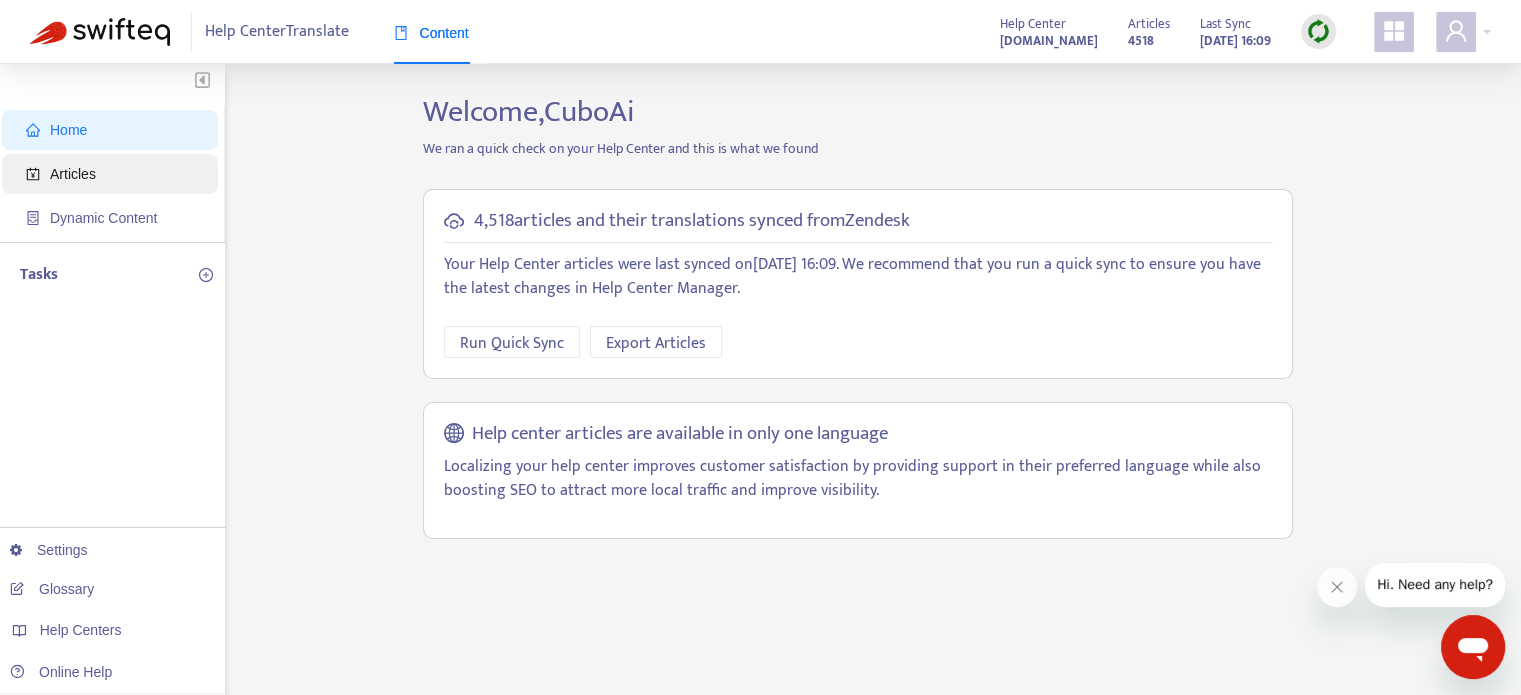 click on "Articles" at bounding box center [73, 174] 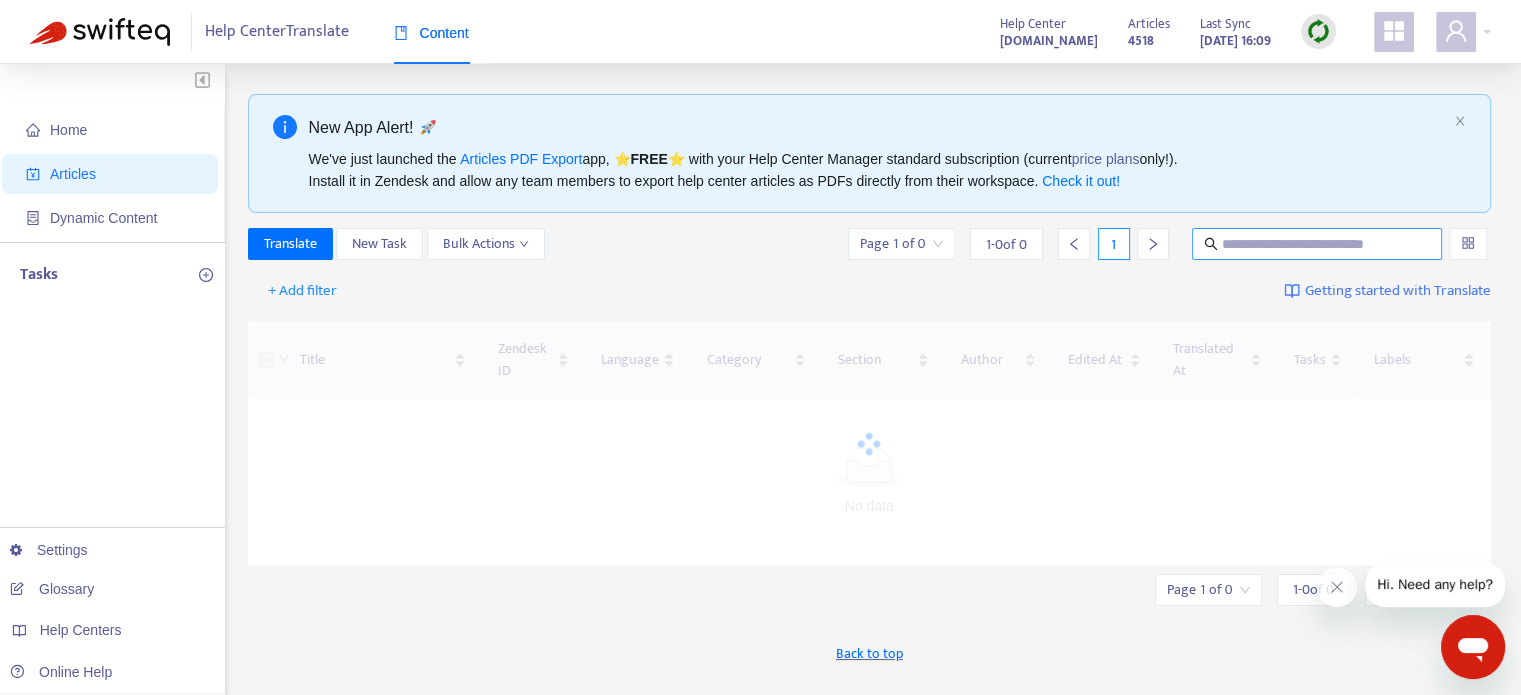 click at bounding box center (1318, 244) 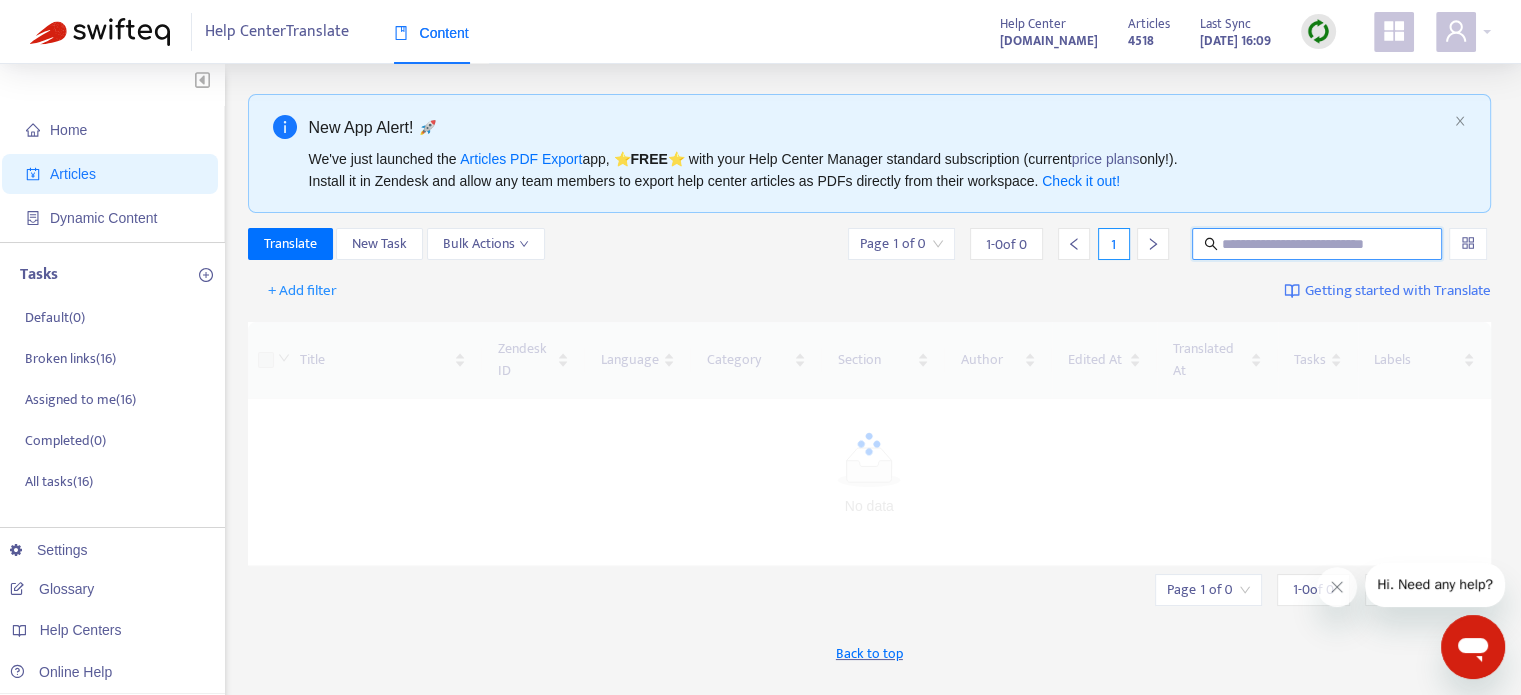 paste on "**********" 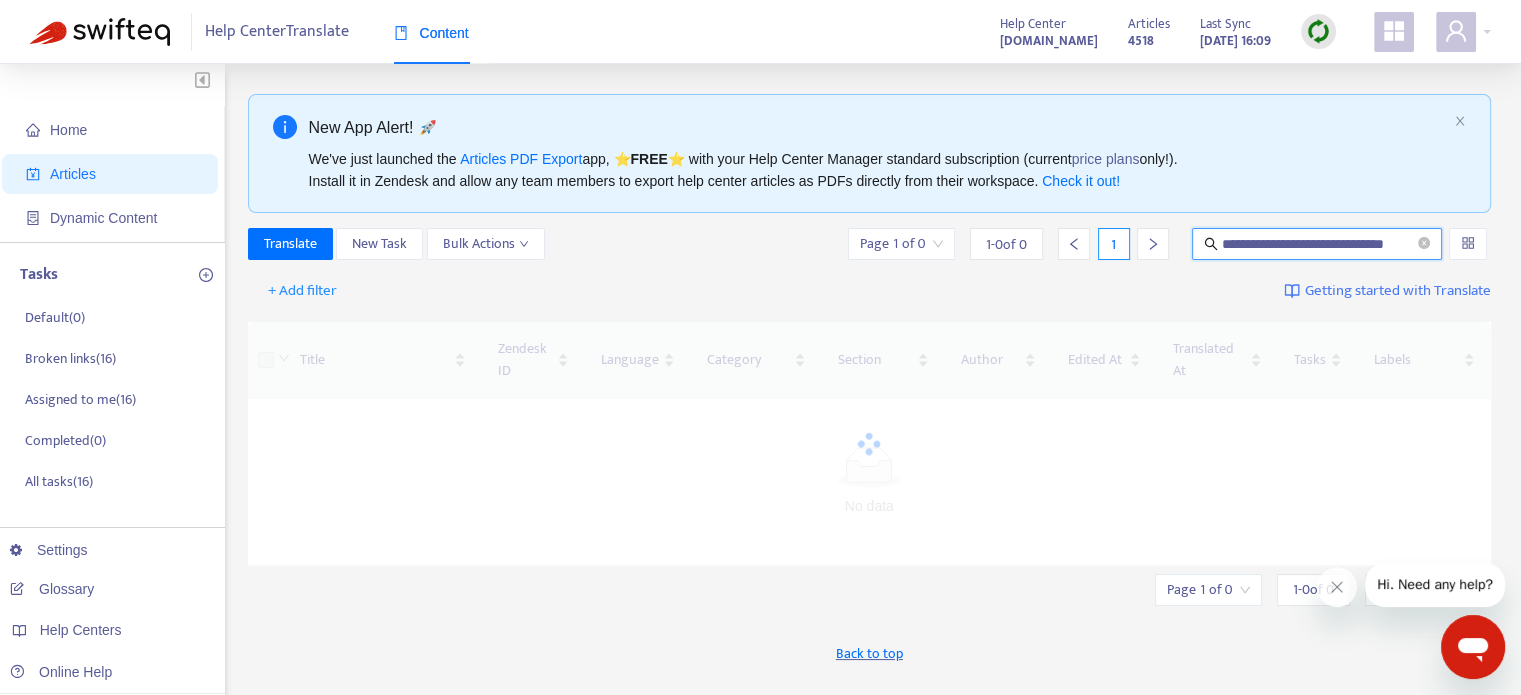 scroll, scrollTop: 0, scrollLeft: 19, axis: horizontal 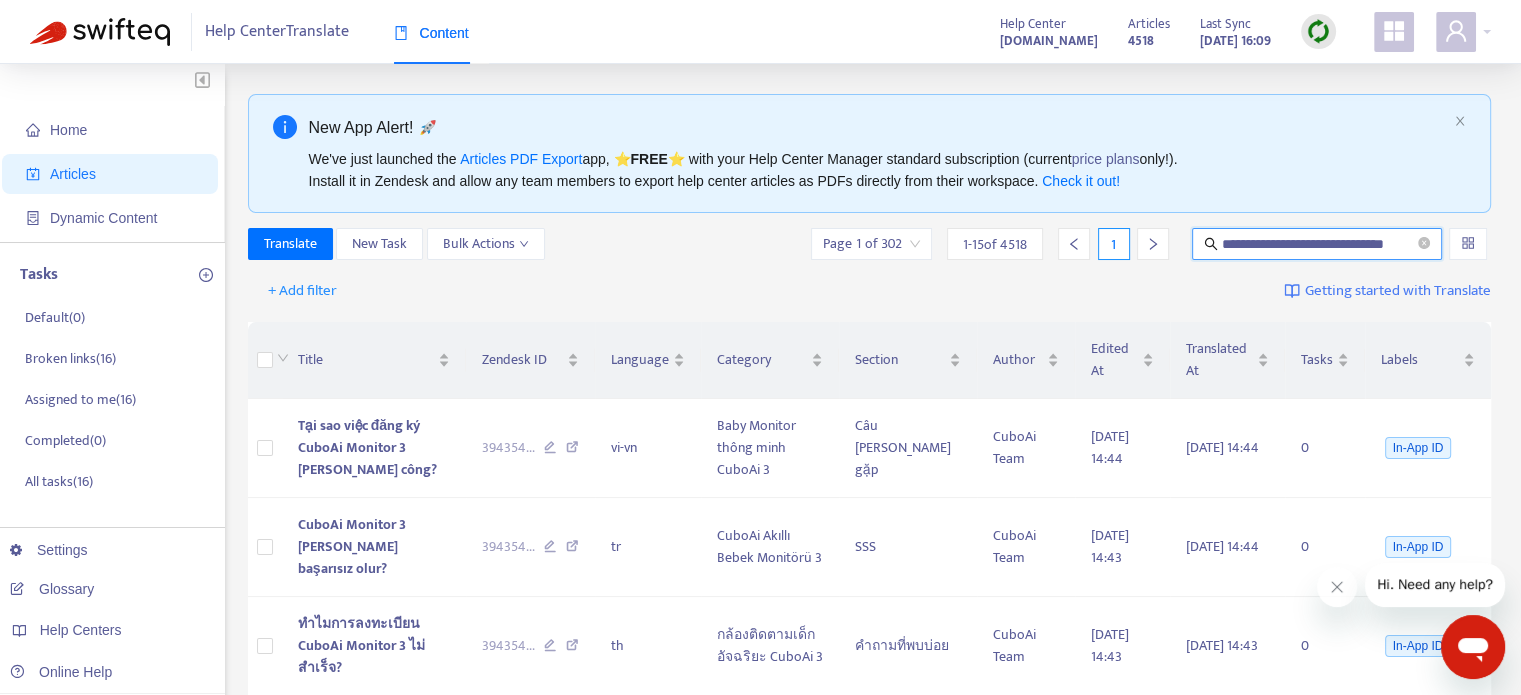 click on "**********" at bounding box center [1317, 244] 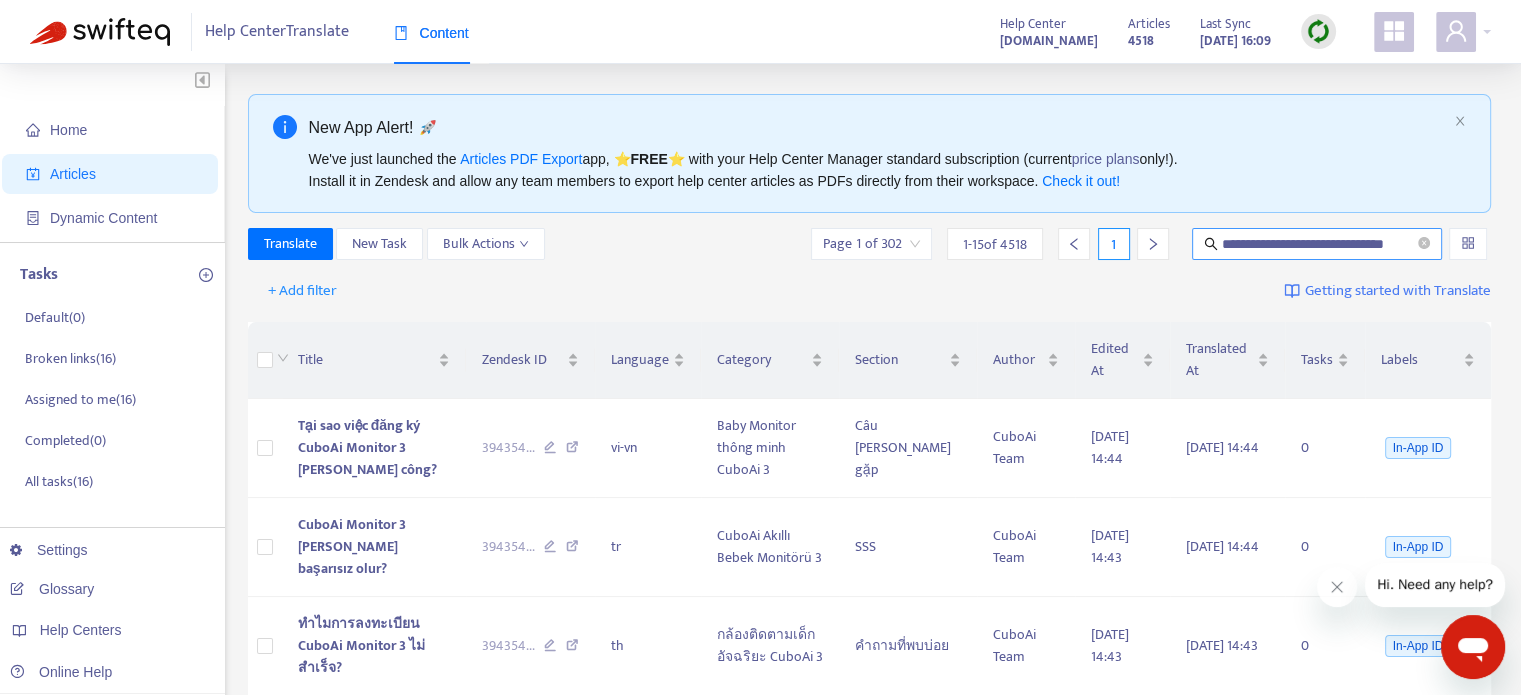 click on "**********" at bounding box center (1318, 244) 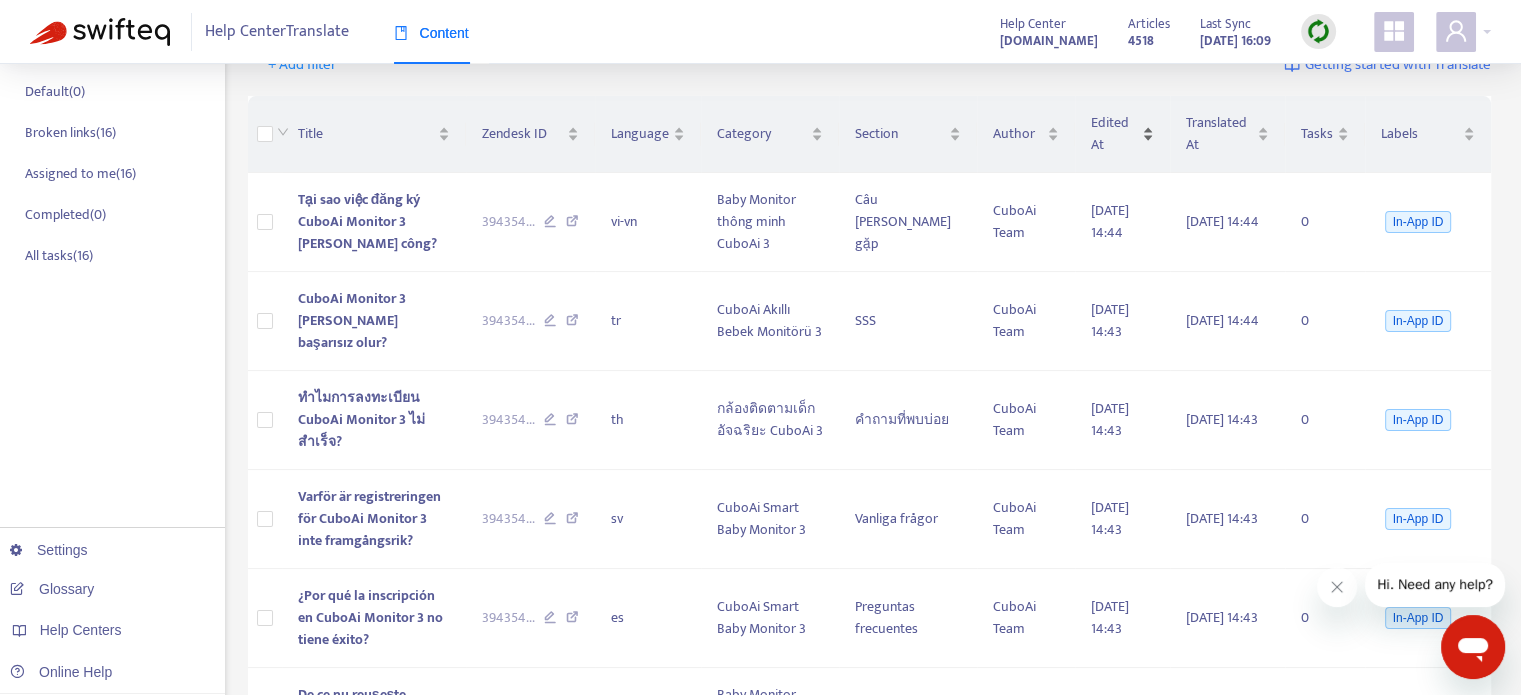 scroll, scrollTop: 0, scrollLeft: 0, axis: both 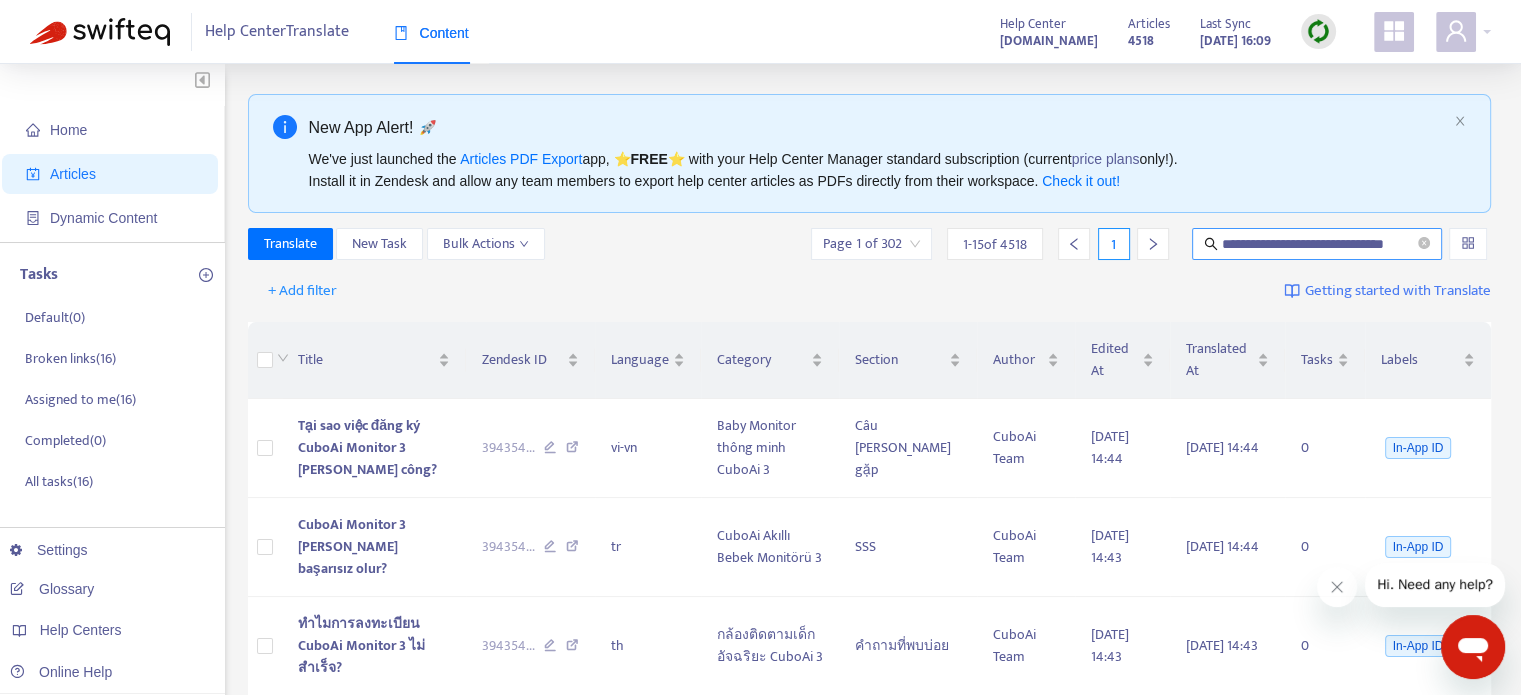 click on "**********" at bounding box center [1317, 244] 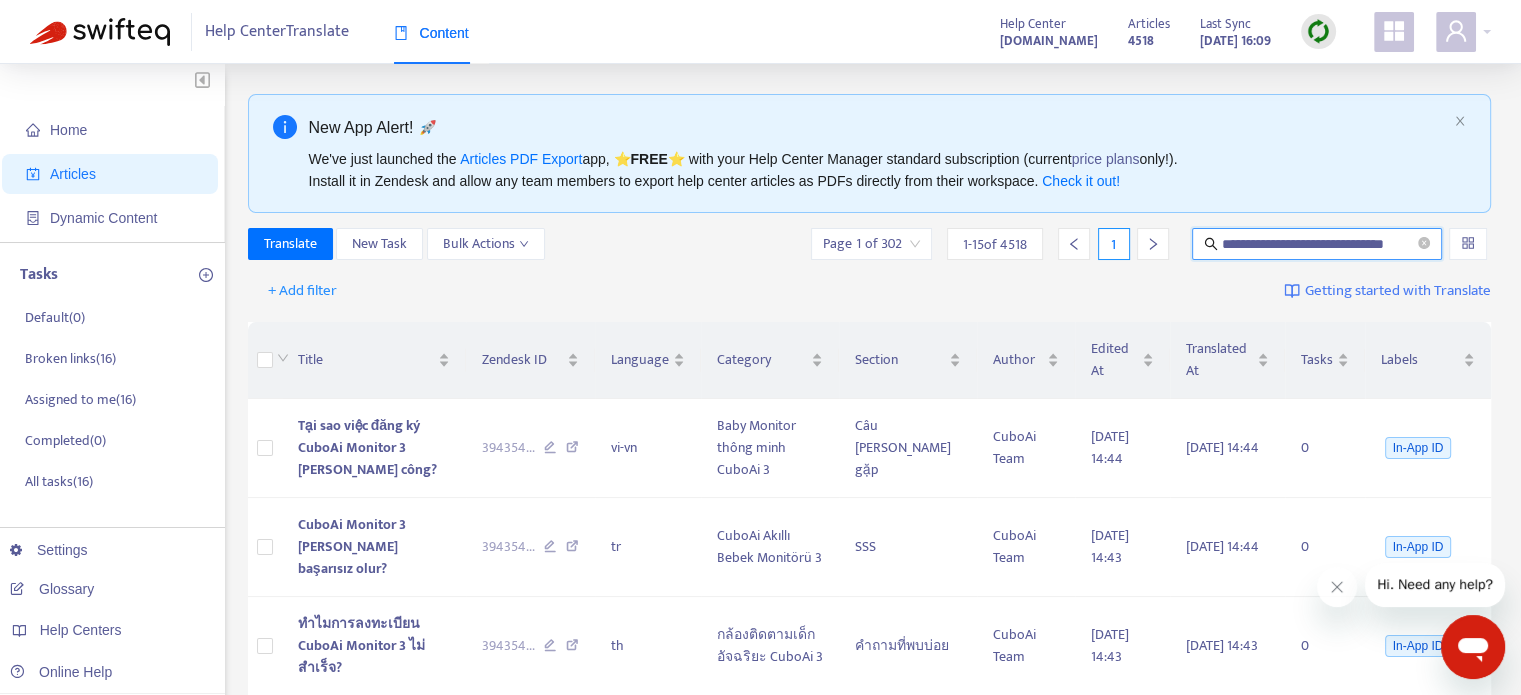 click on "**********" at bounding box center (1318, 244) 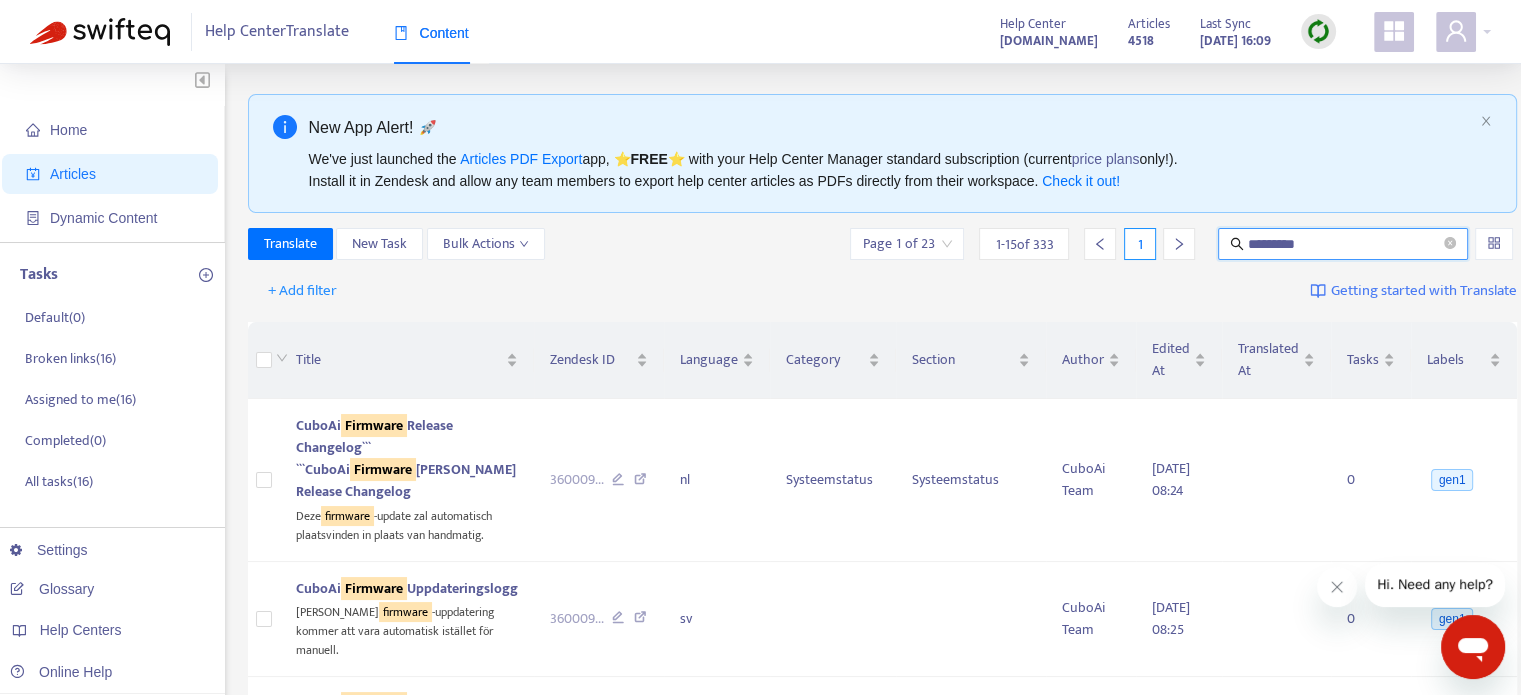 paste on "**********" 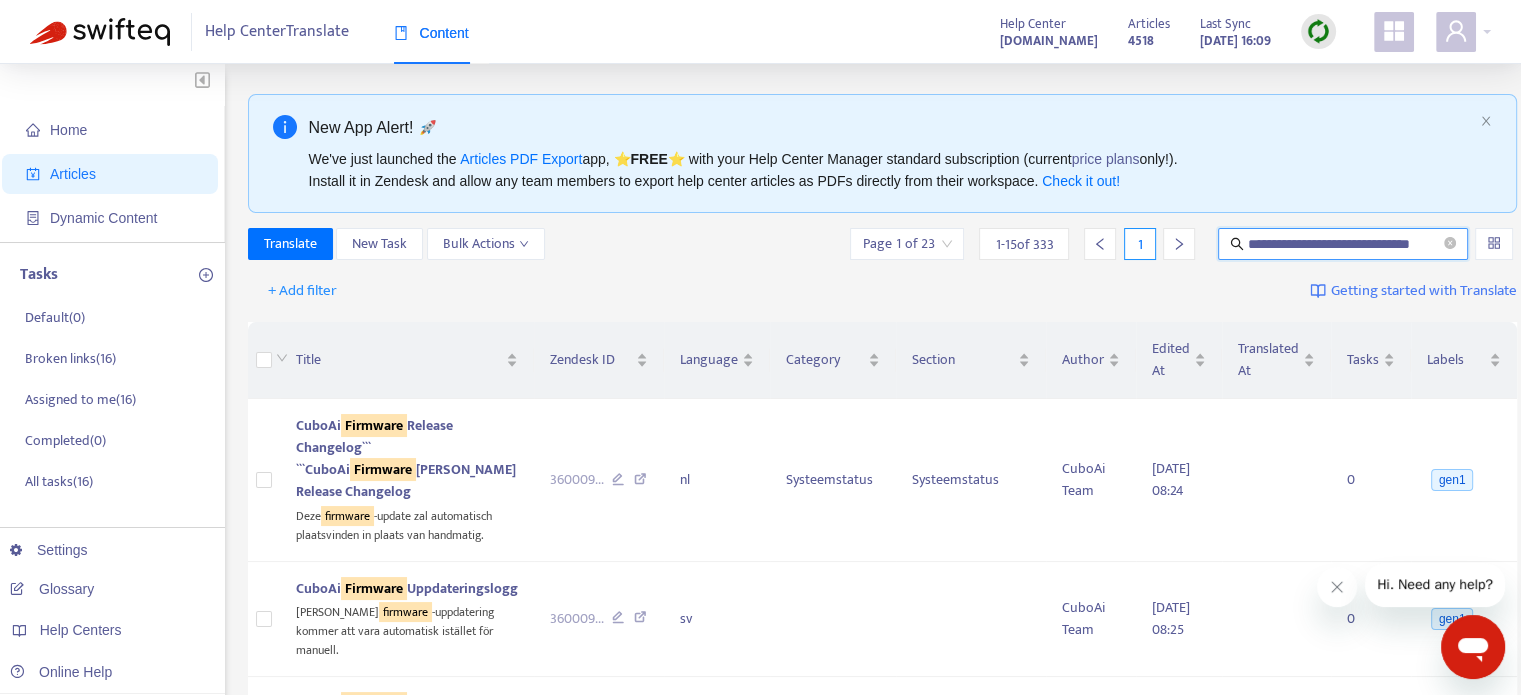 scroll, scrollTop: 0, scrollLeft: 19, axis: horizontal 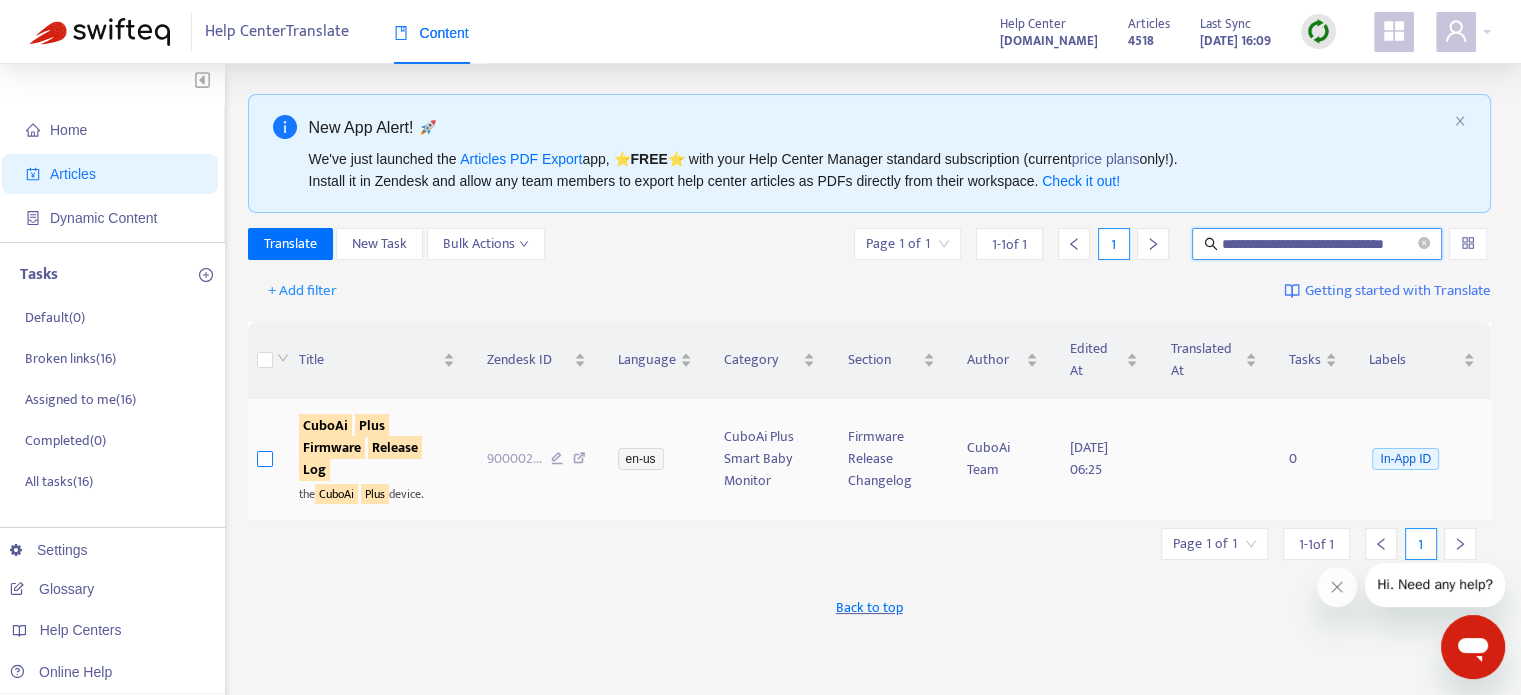 click at bounding box center [265, 459] 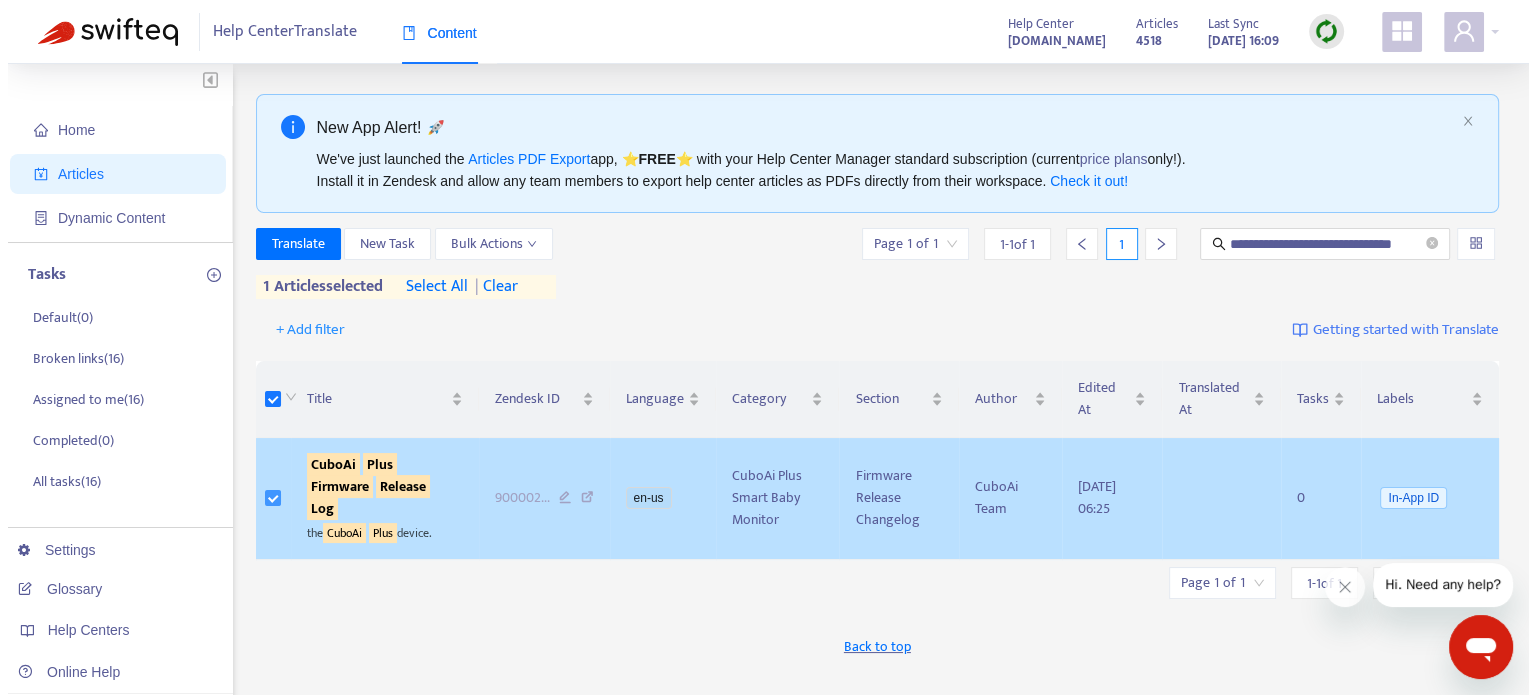 scroll, scrollTop: 0, scrollLeft: 0, axis: both 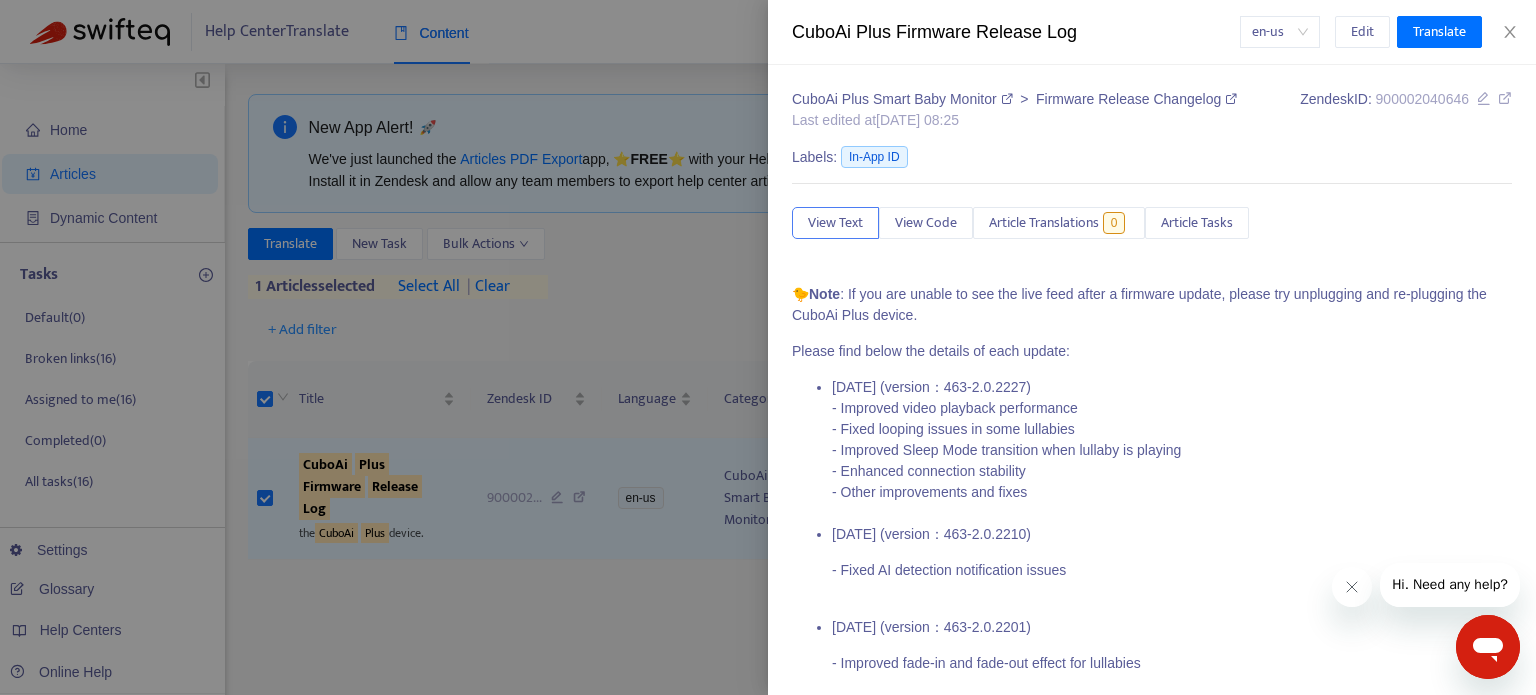 click at bounding box center (768, 347) 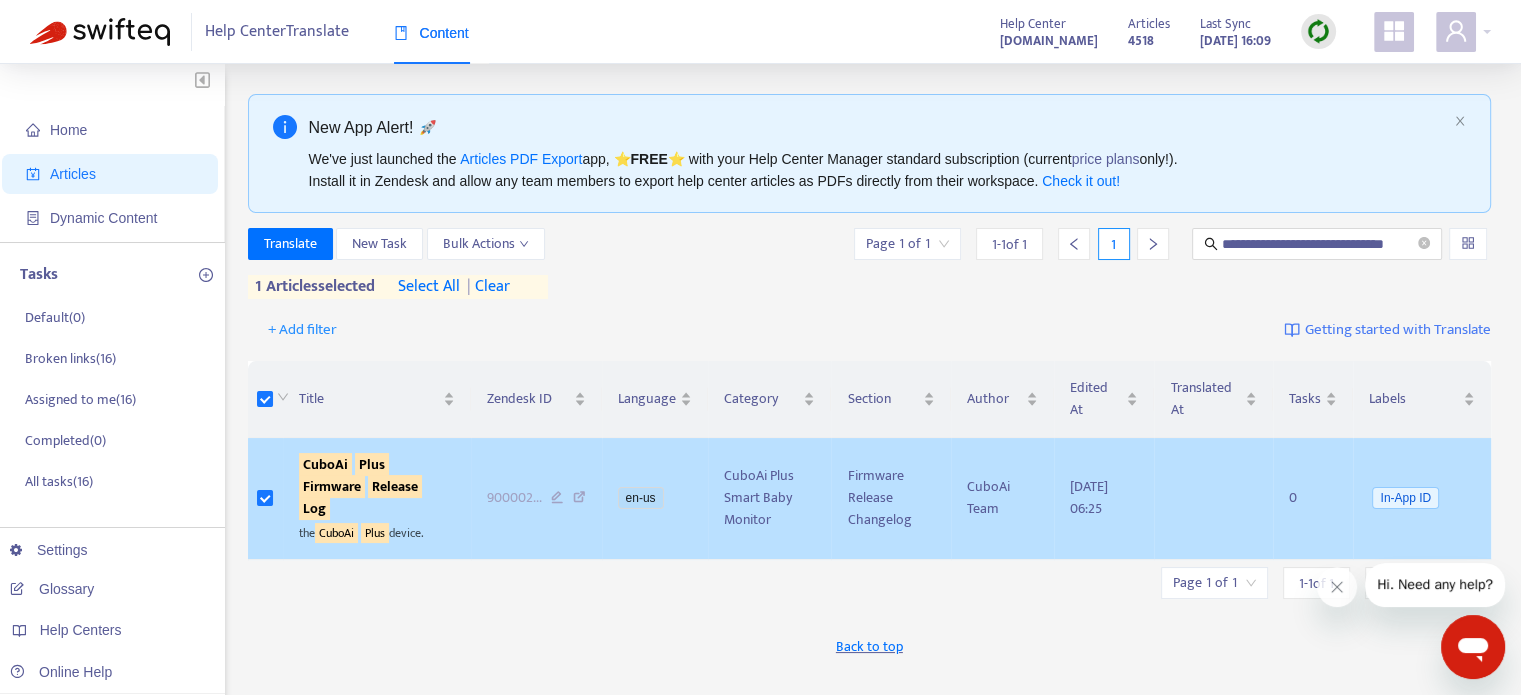 click on "Firmware" at bounding box center (332, 486) 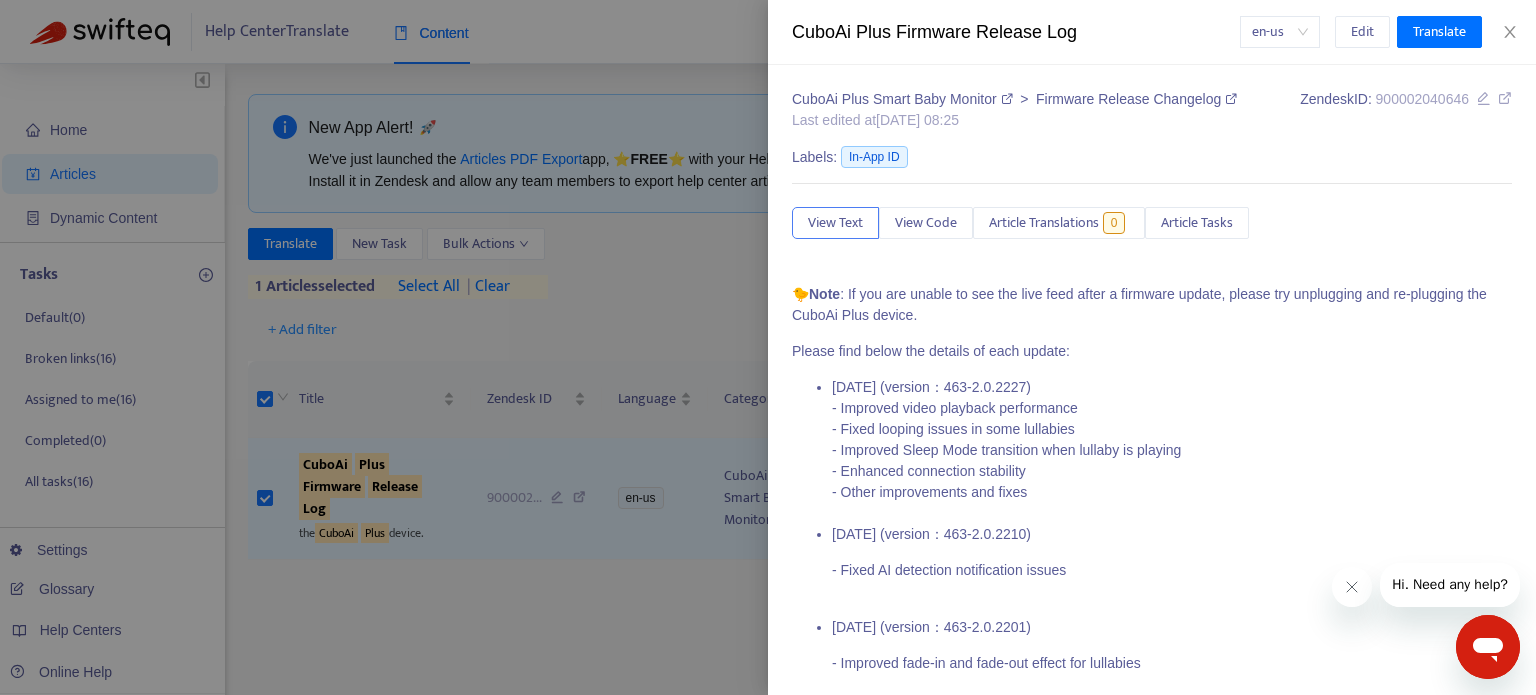 scroll, scrollTop: 0, scrollLeft: 0, axis: both 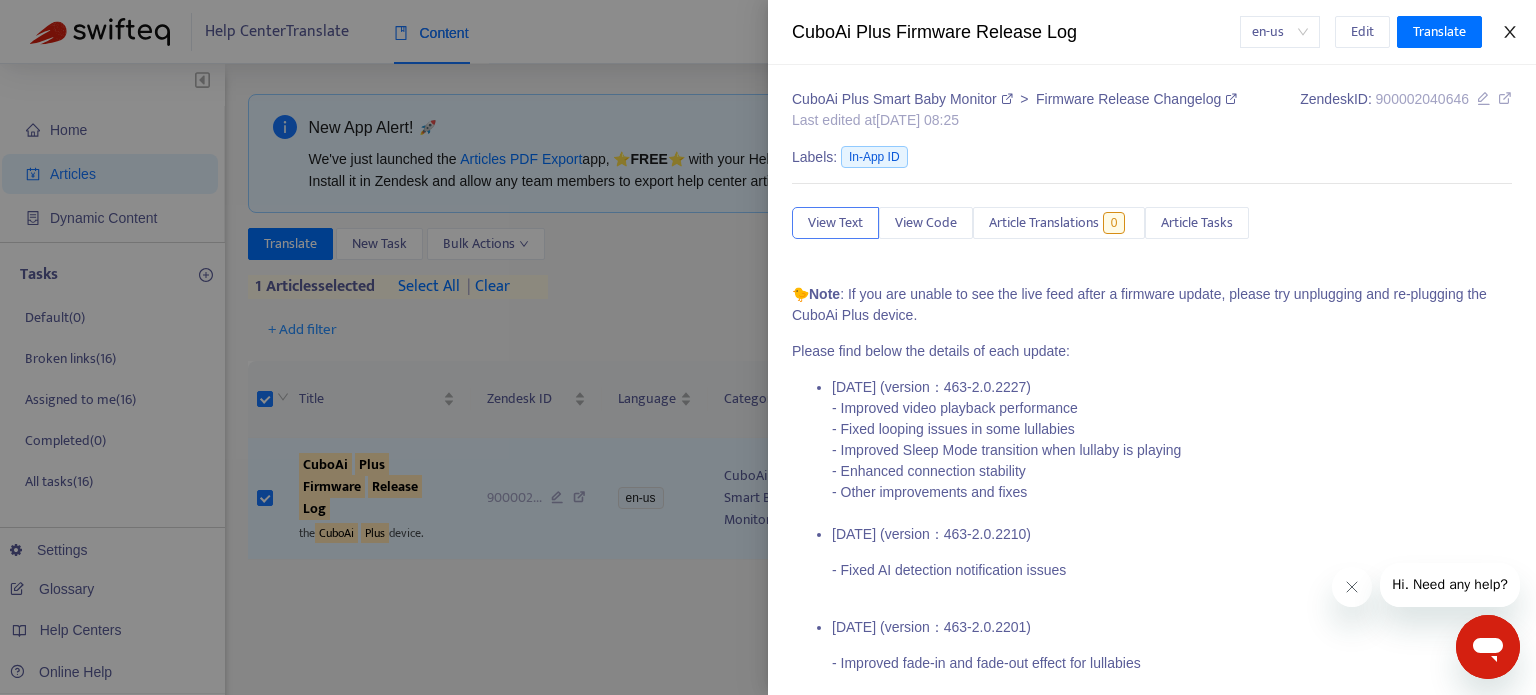 click 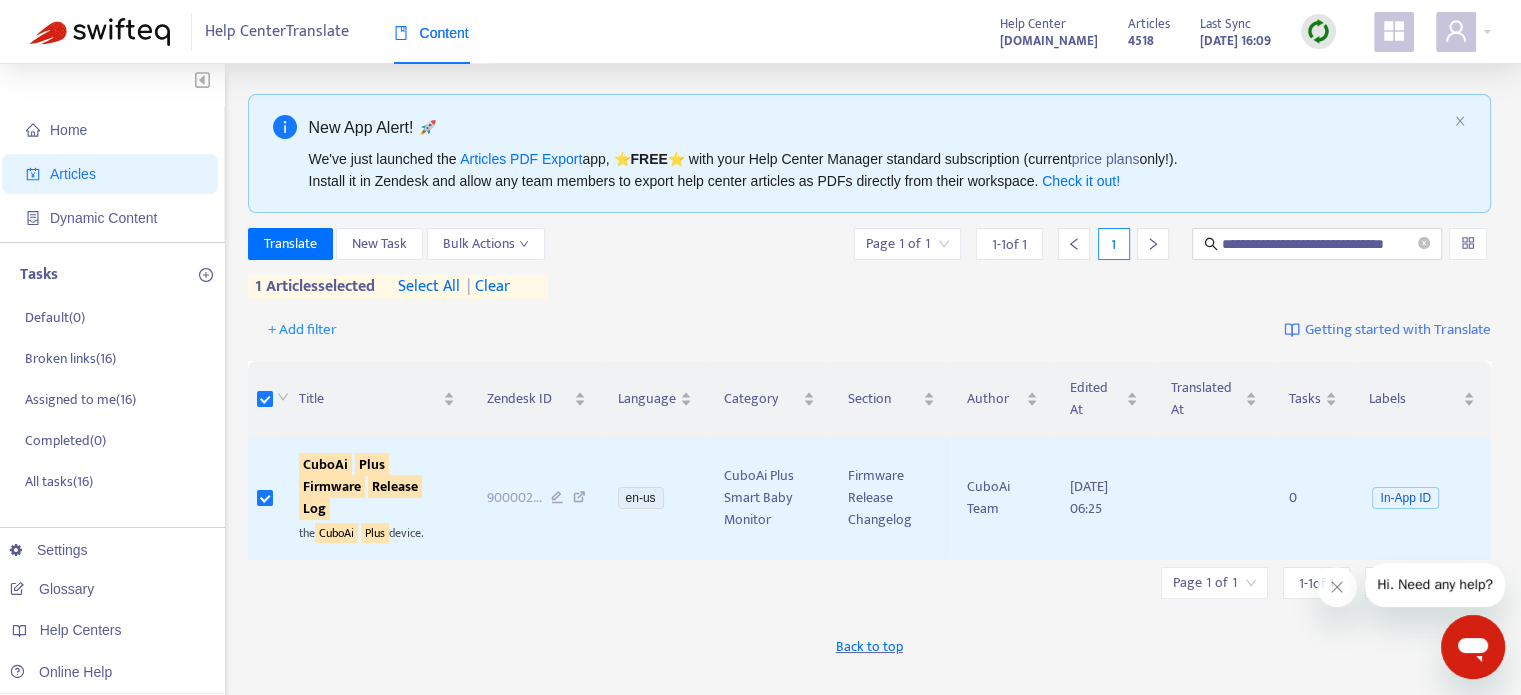 click on "Back to top" at bounding box center [870, 647] 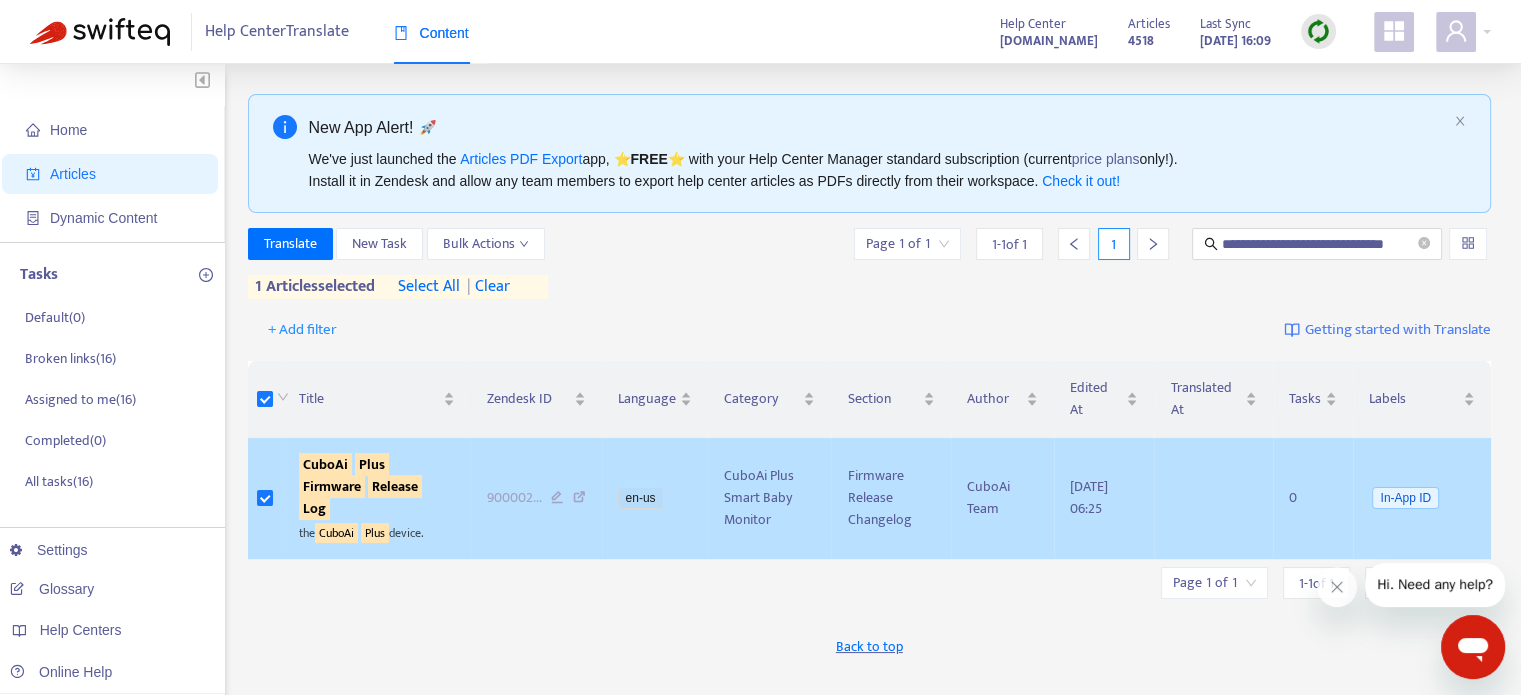 click on "the  CuboAi   Plus  device." at bounding box center (377, 531) 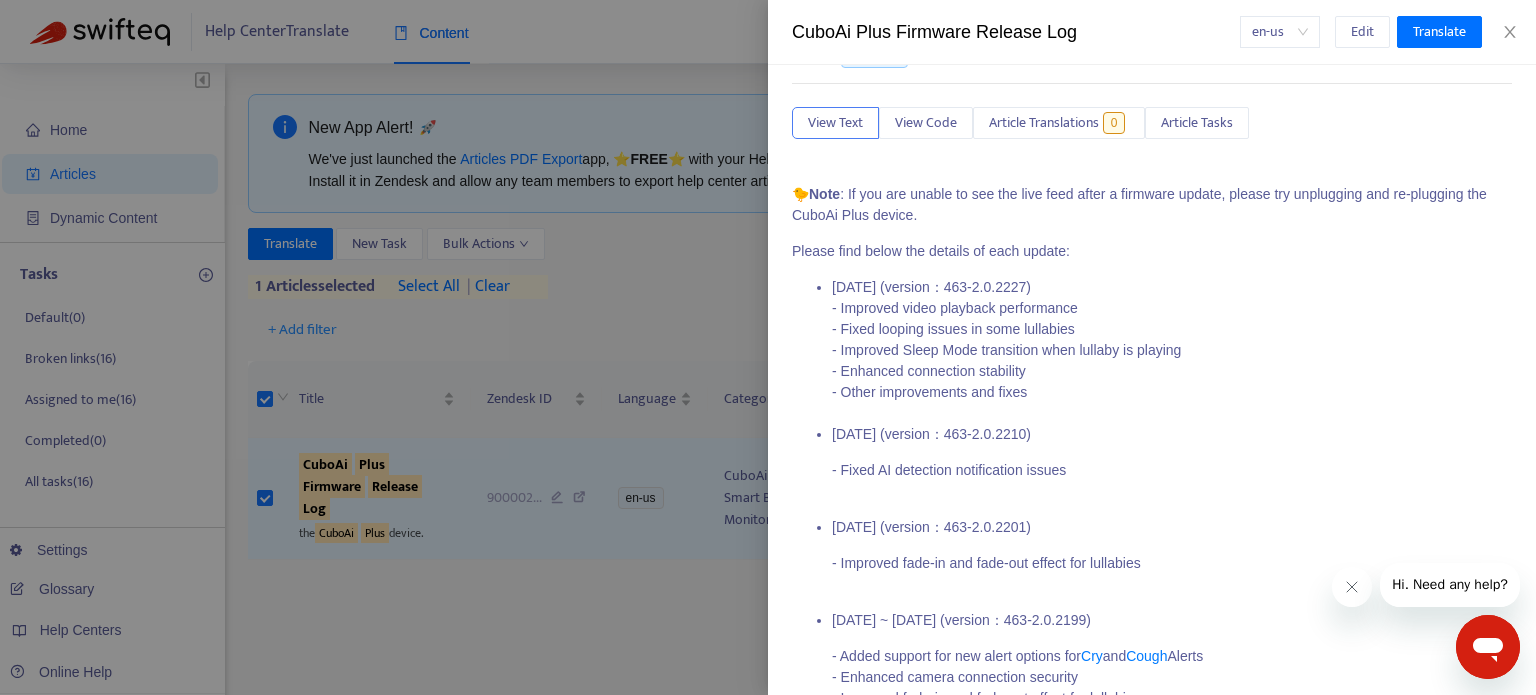 scroll, scrollTop: 0, scrollLeft: 0, axis: both 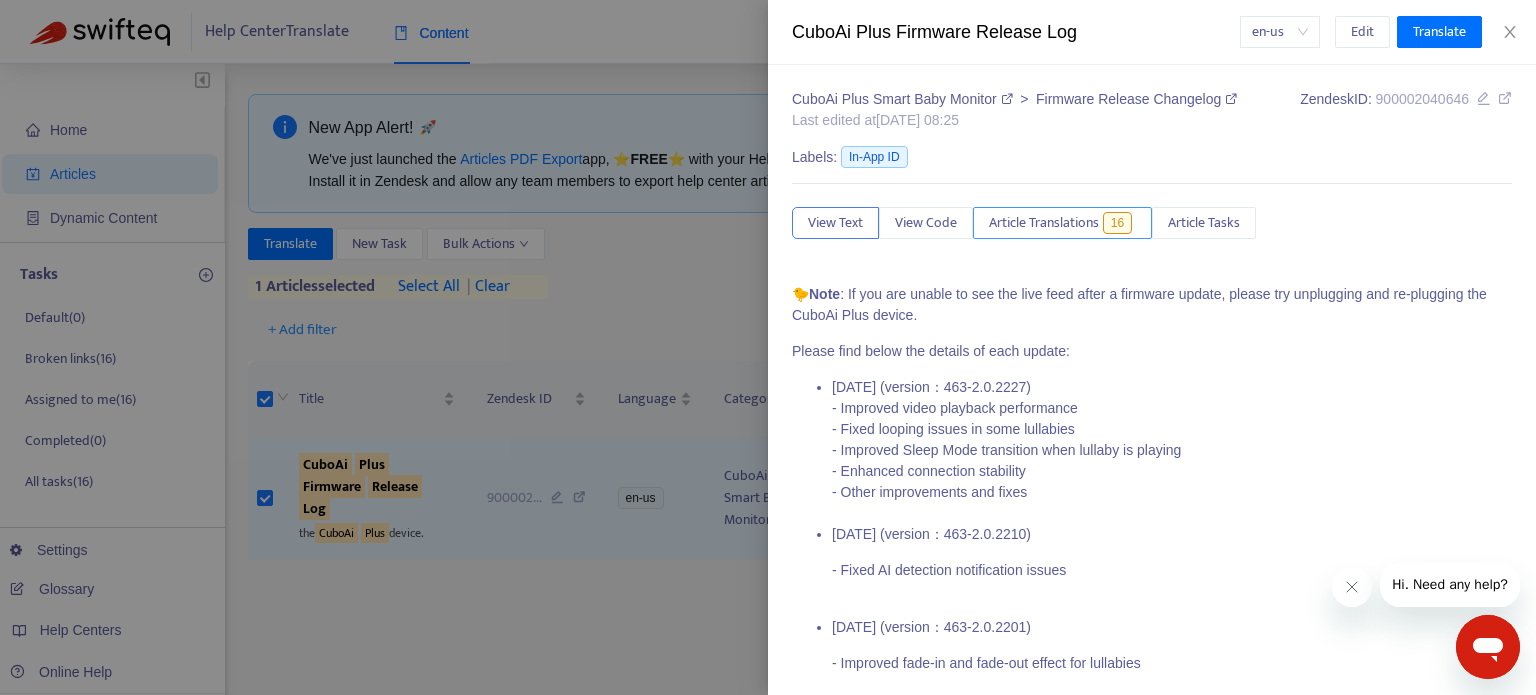 click on "Article Translations" at bounding box center [1044, 223] 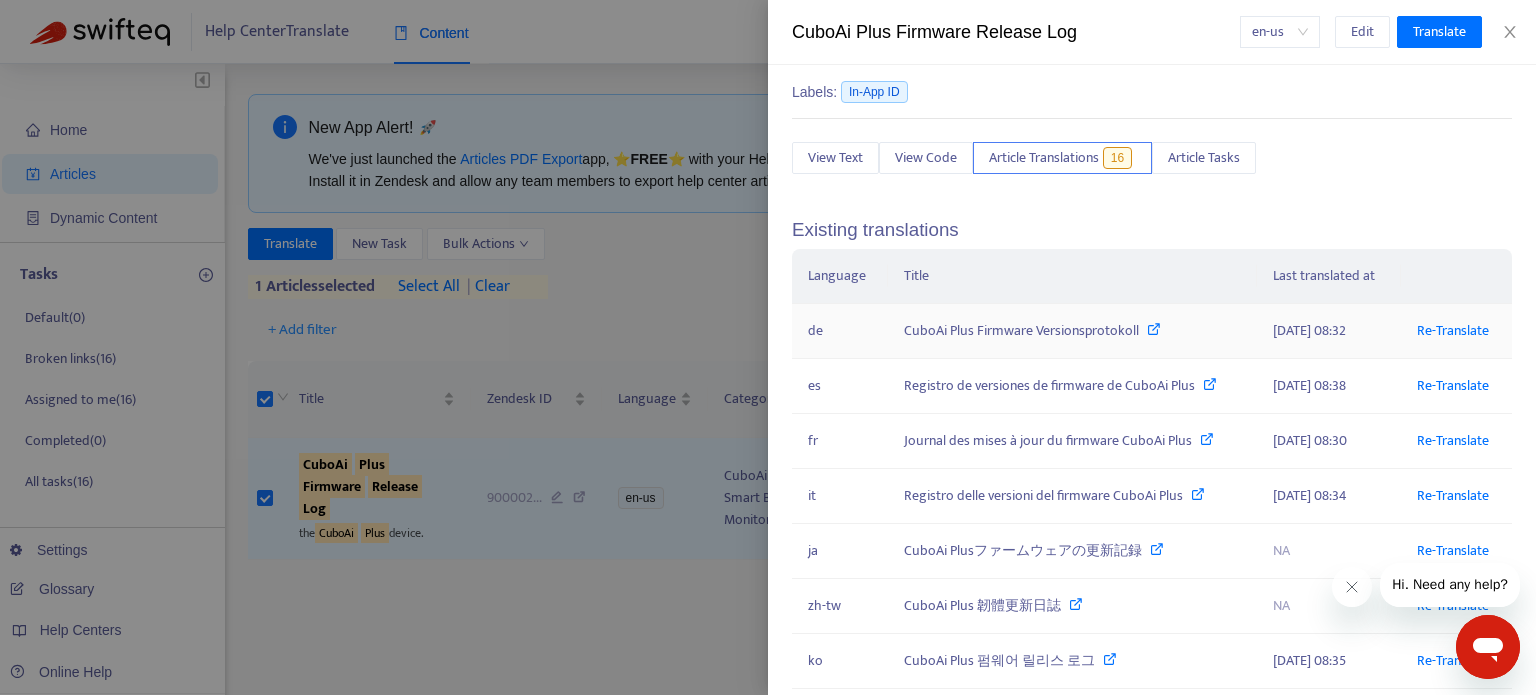 scroll, scrollTop: 100, scrollLeft: 0, axis: vertical 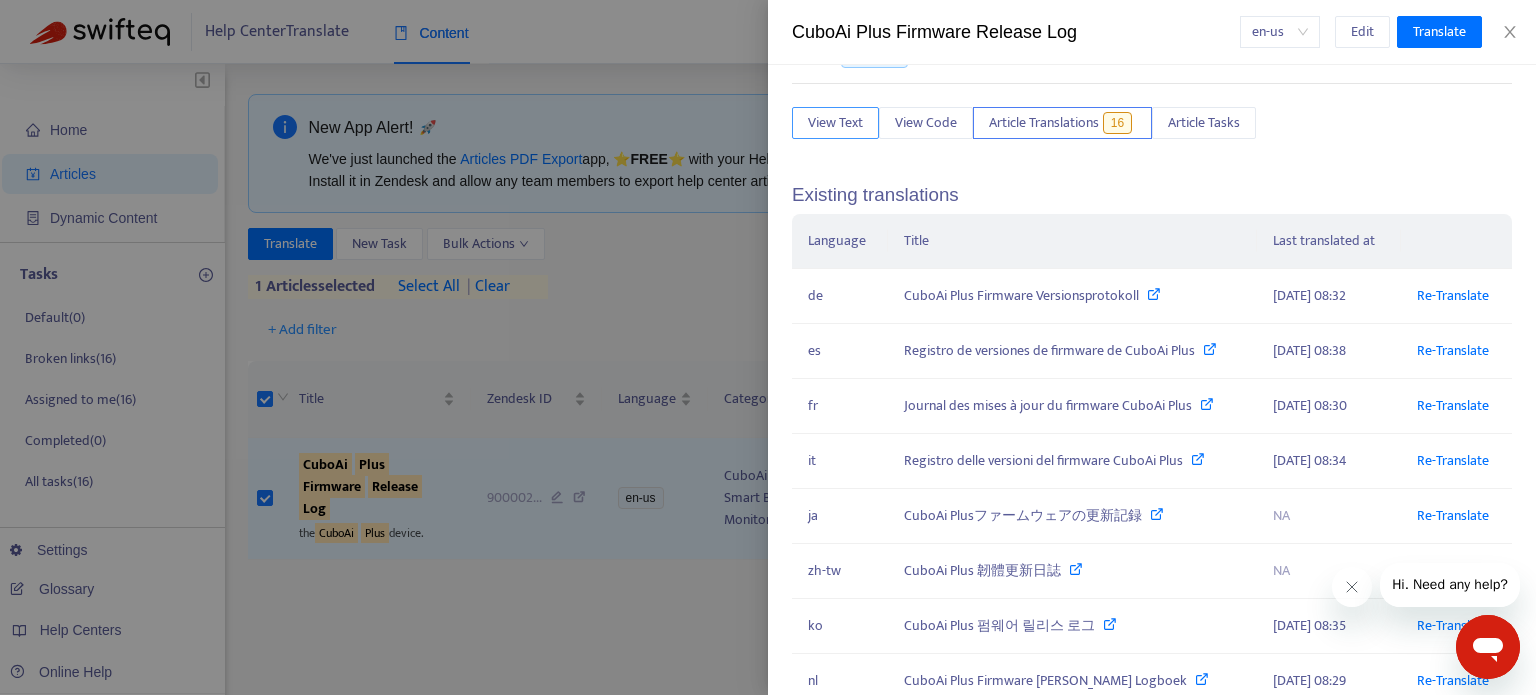 click on "View Text" at bounding box center [835, 123] 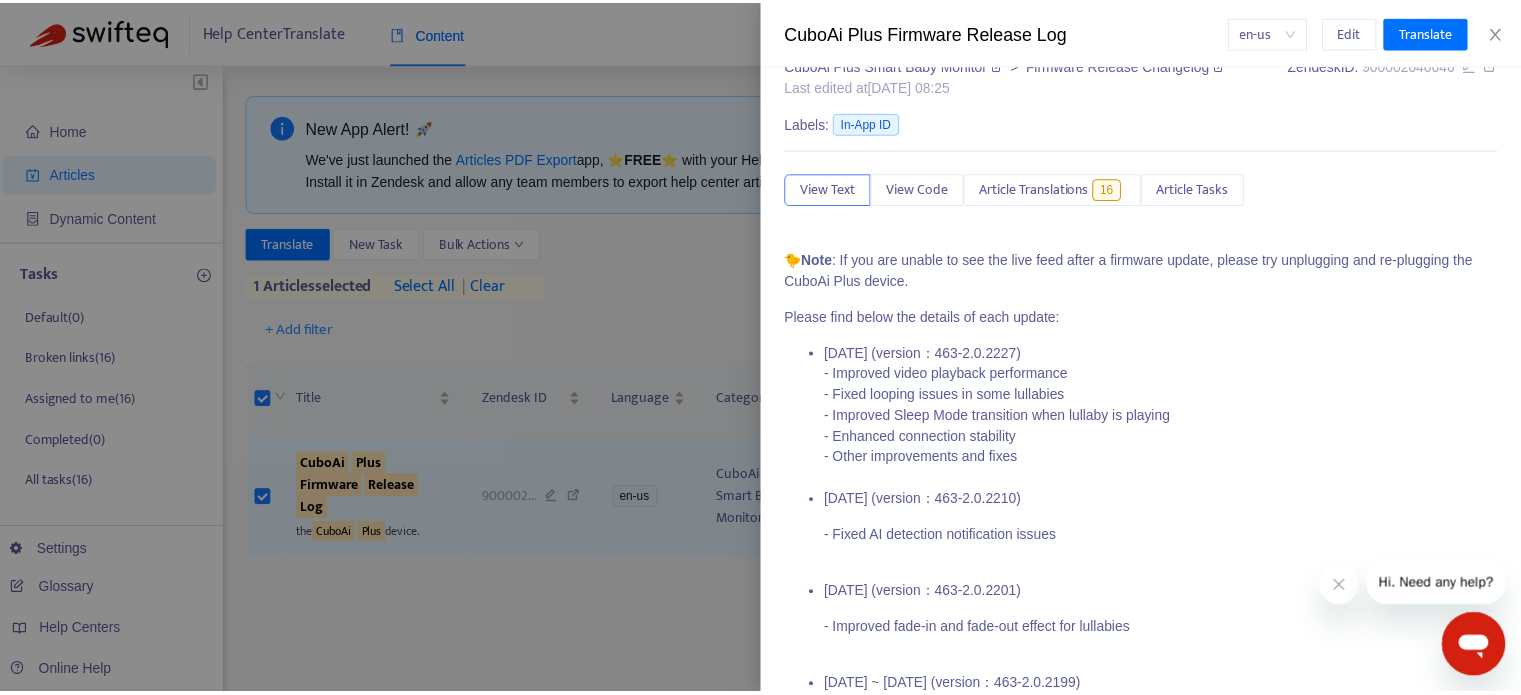 scroll, scrollTop: 0, scrollLeft: 0, axis: both 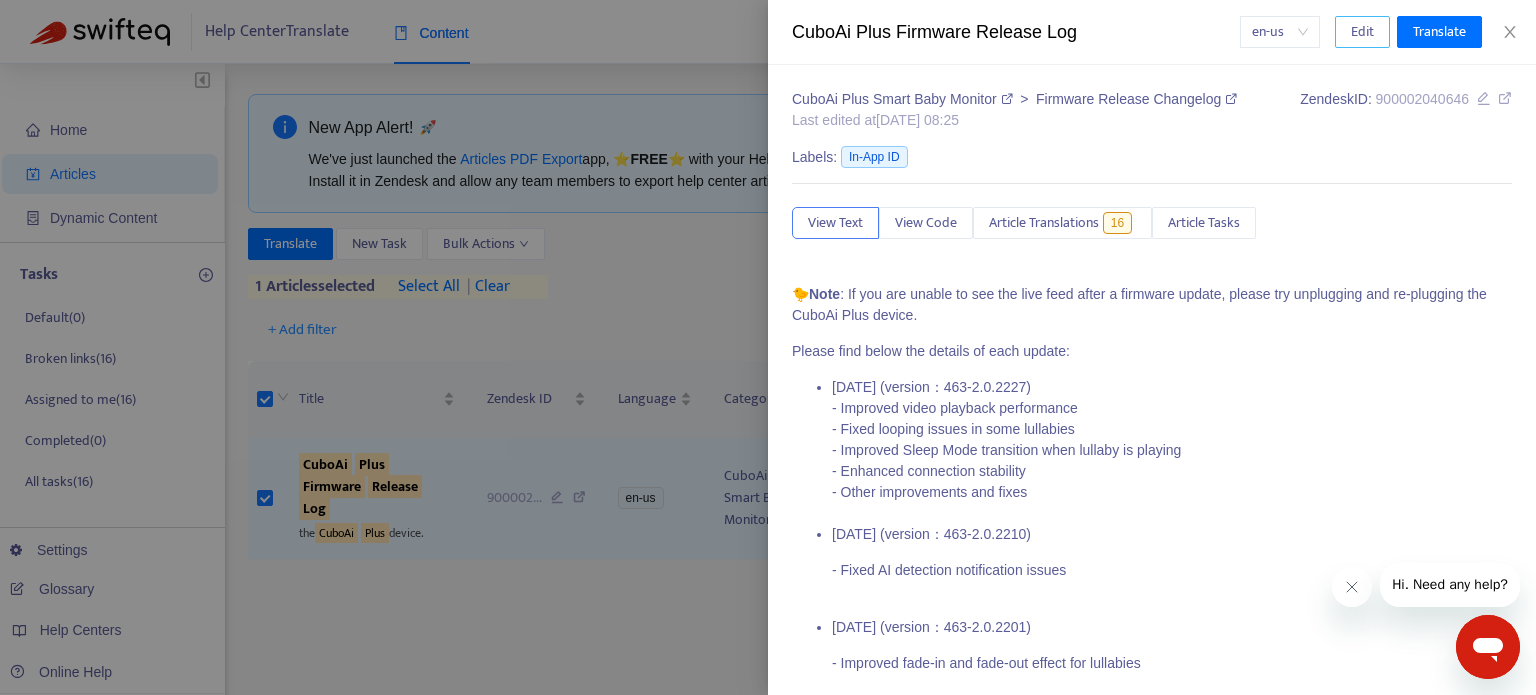 click on "Edit" at bounding box center [1362, 32] 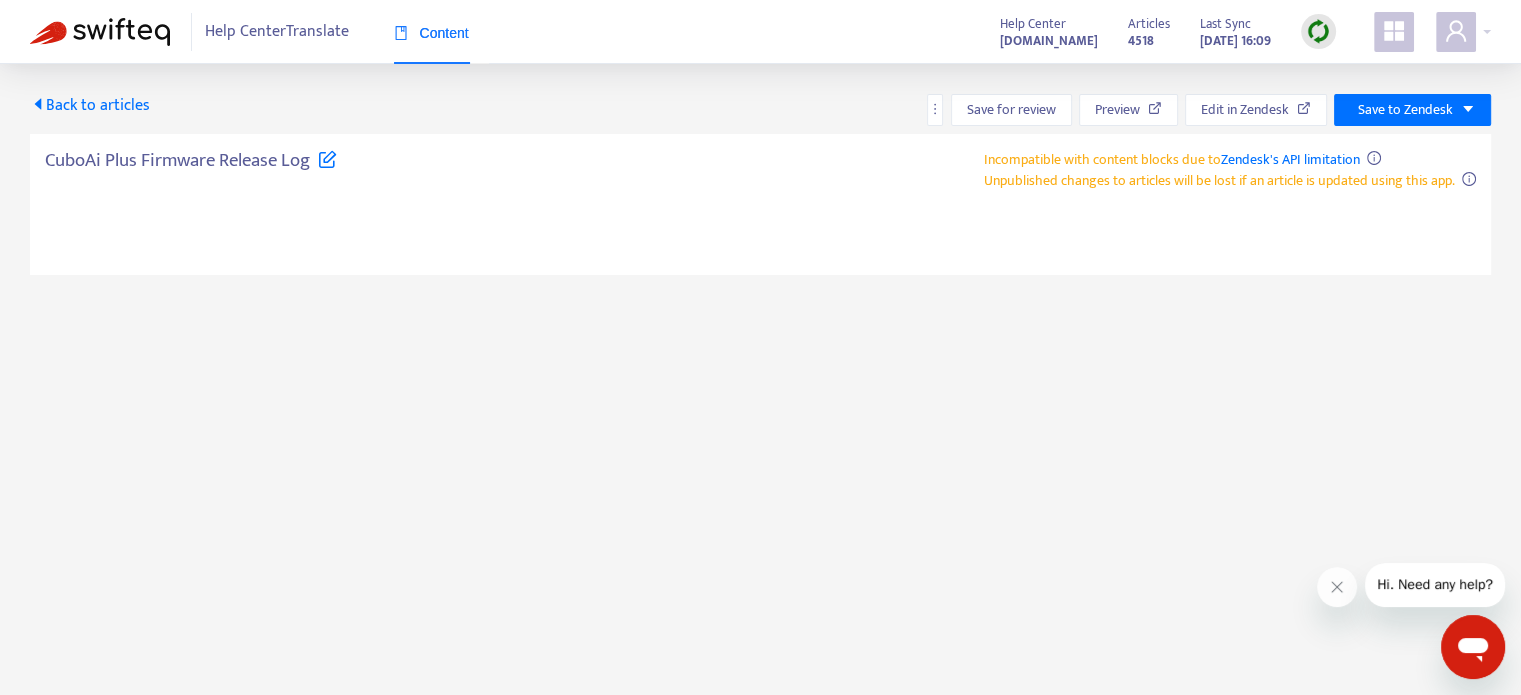 type on "**********" 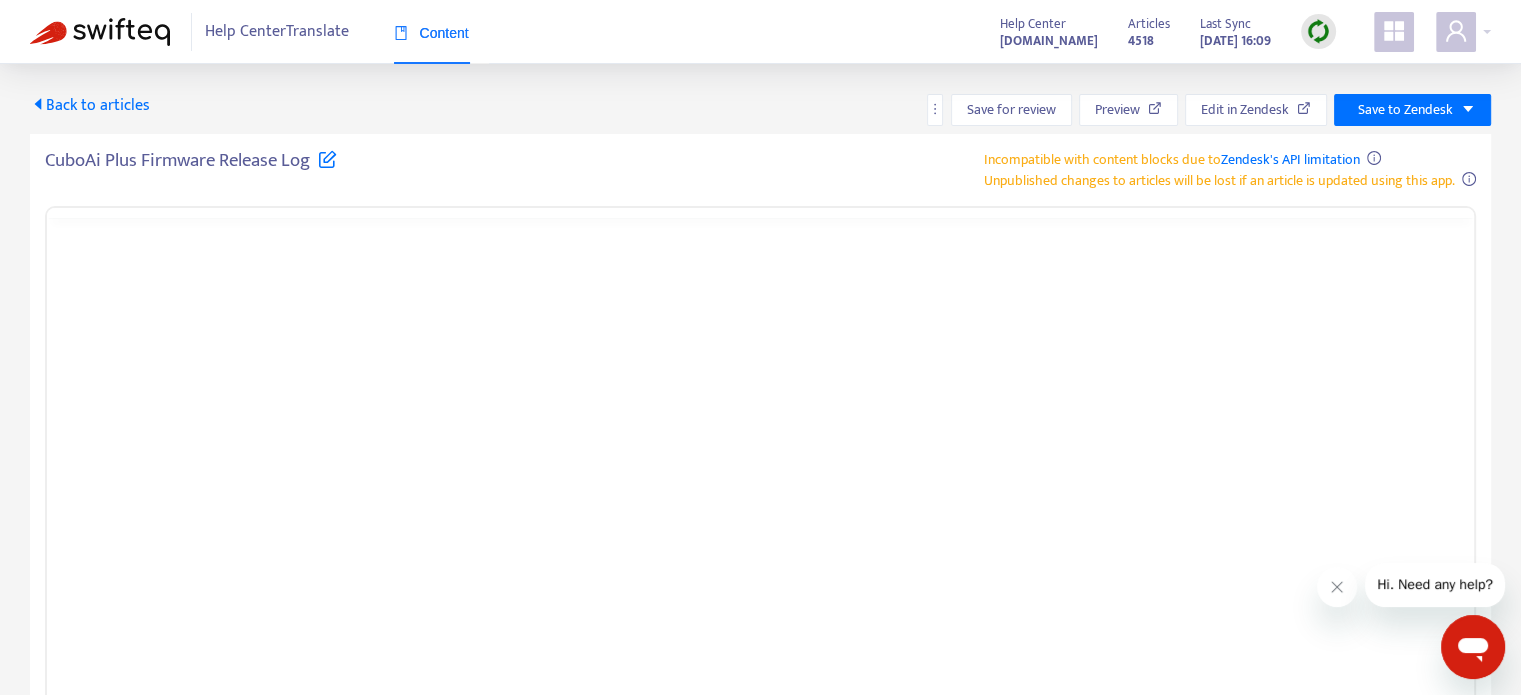 scroll, scrollTop: 0, scrollLeft: 0, axis: both 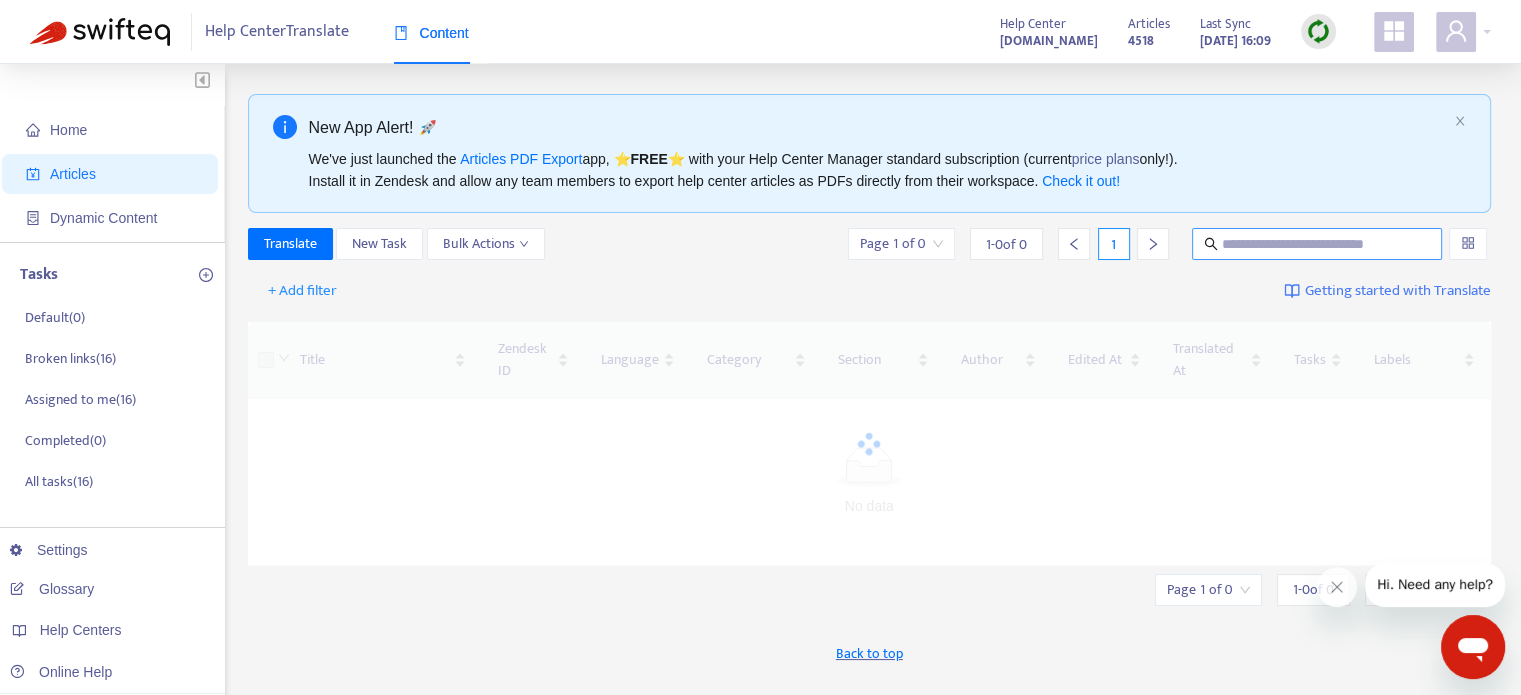 click at bounding box center [1317, 244] 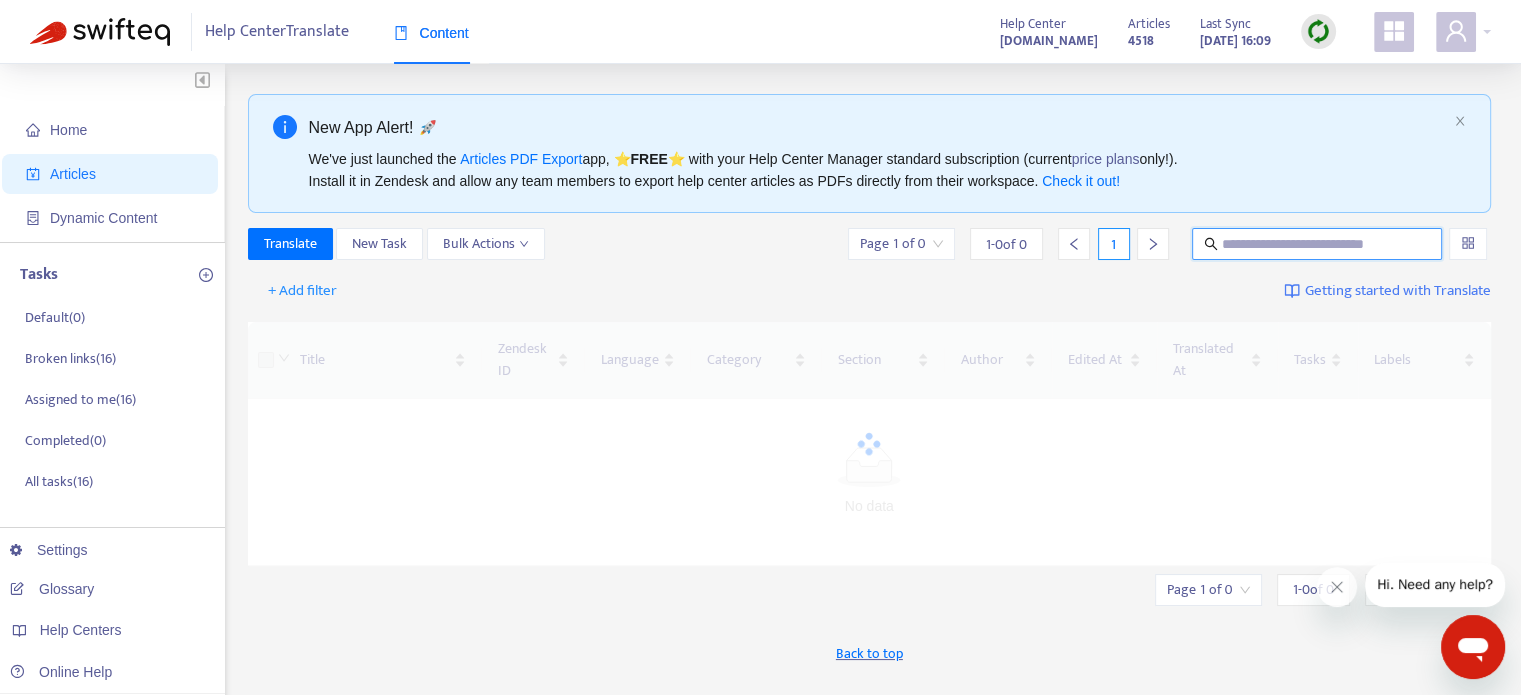 click at bounding box center (1318, 244) 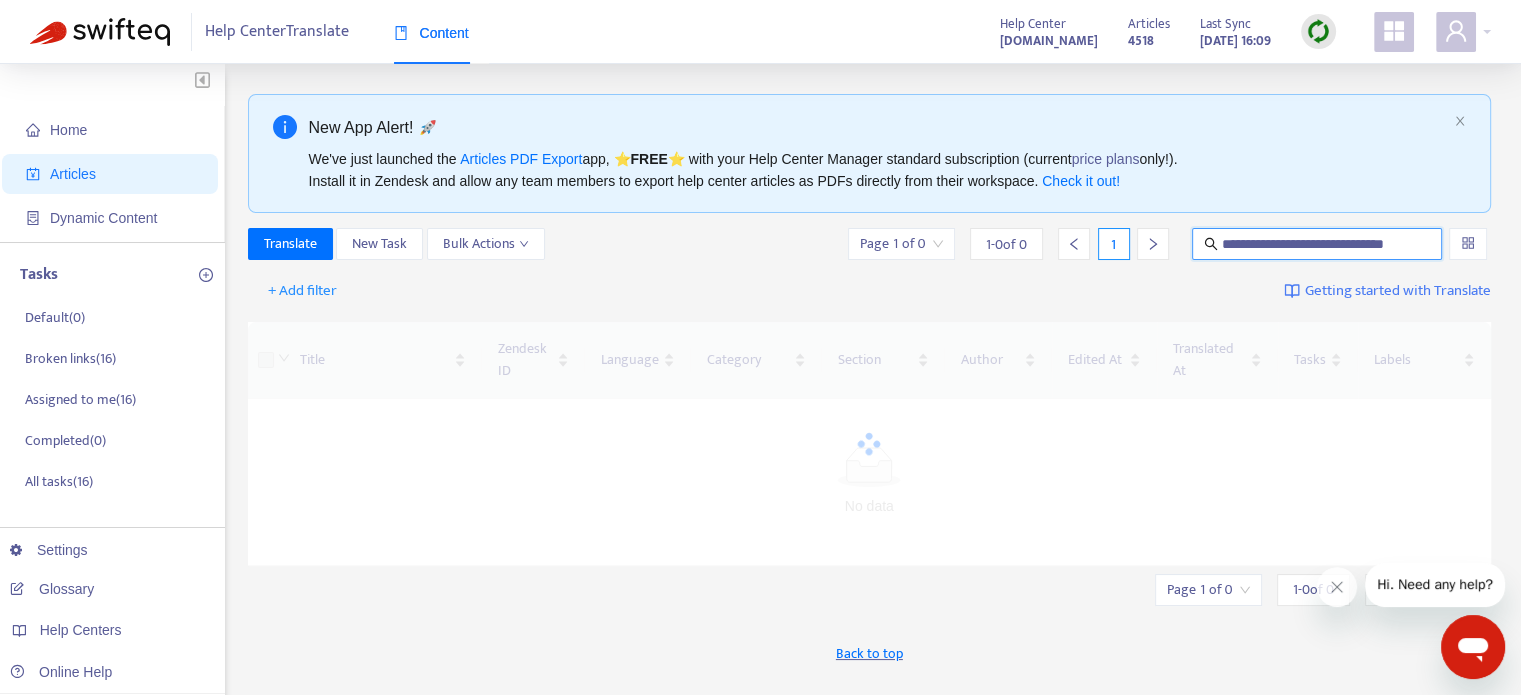 scroll, scrollTop: 0, scrollLeft: 19, axis: horizontal 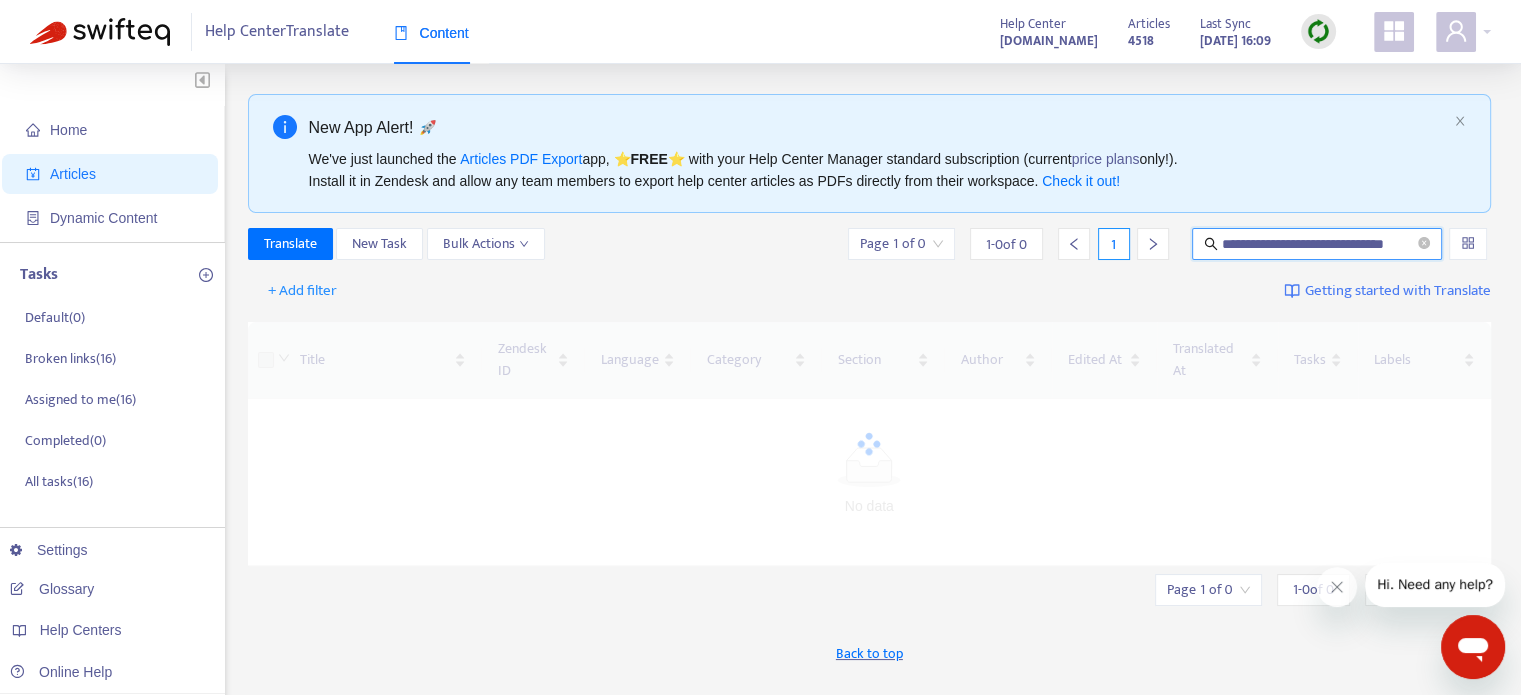 type on "**********" 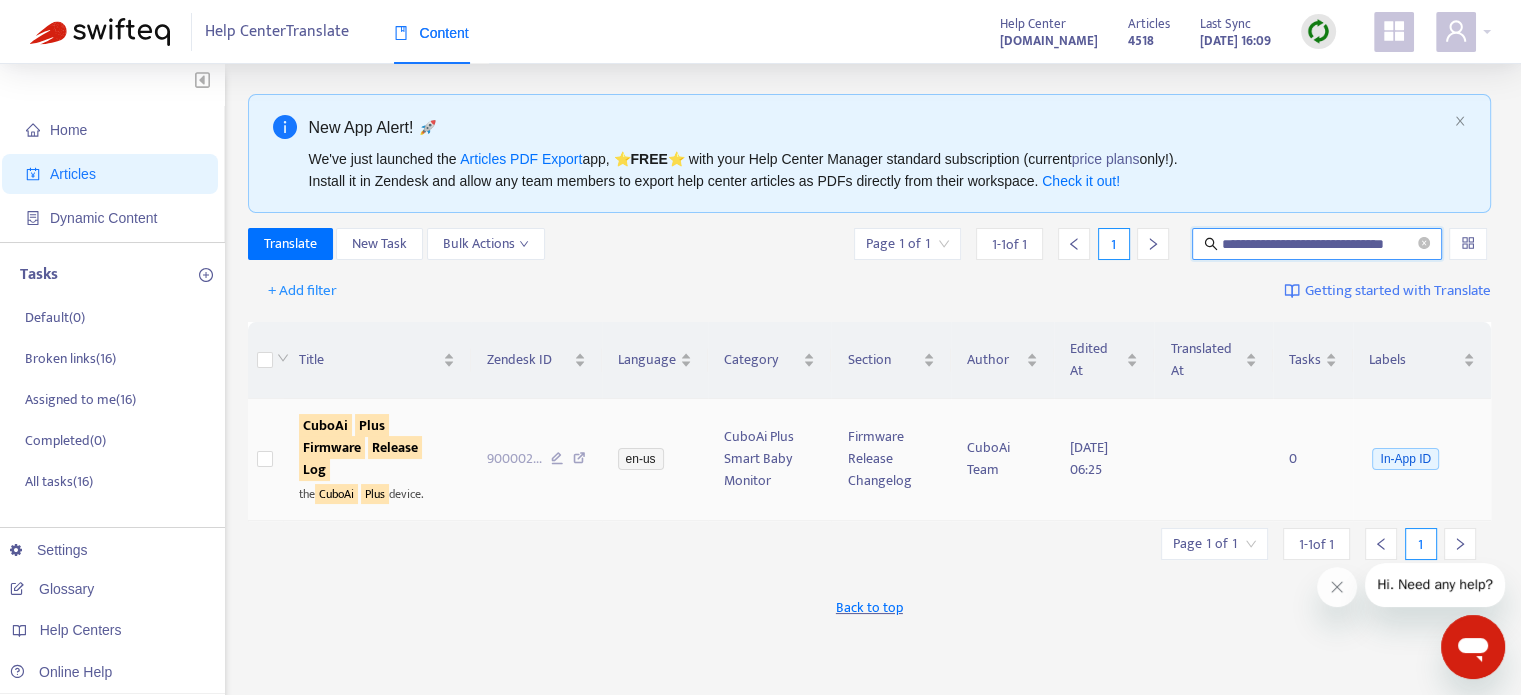 click on "Firmware" at bounding box center [332, 447] 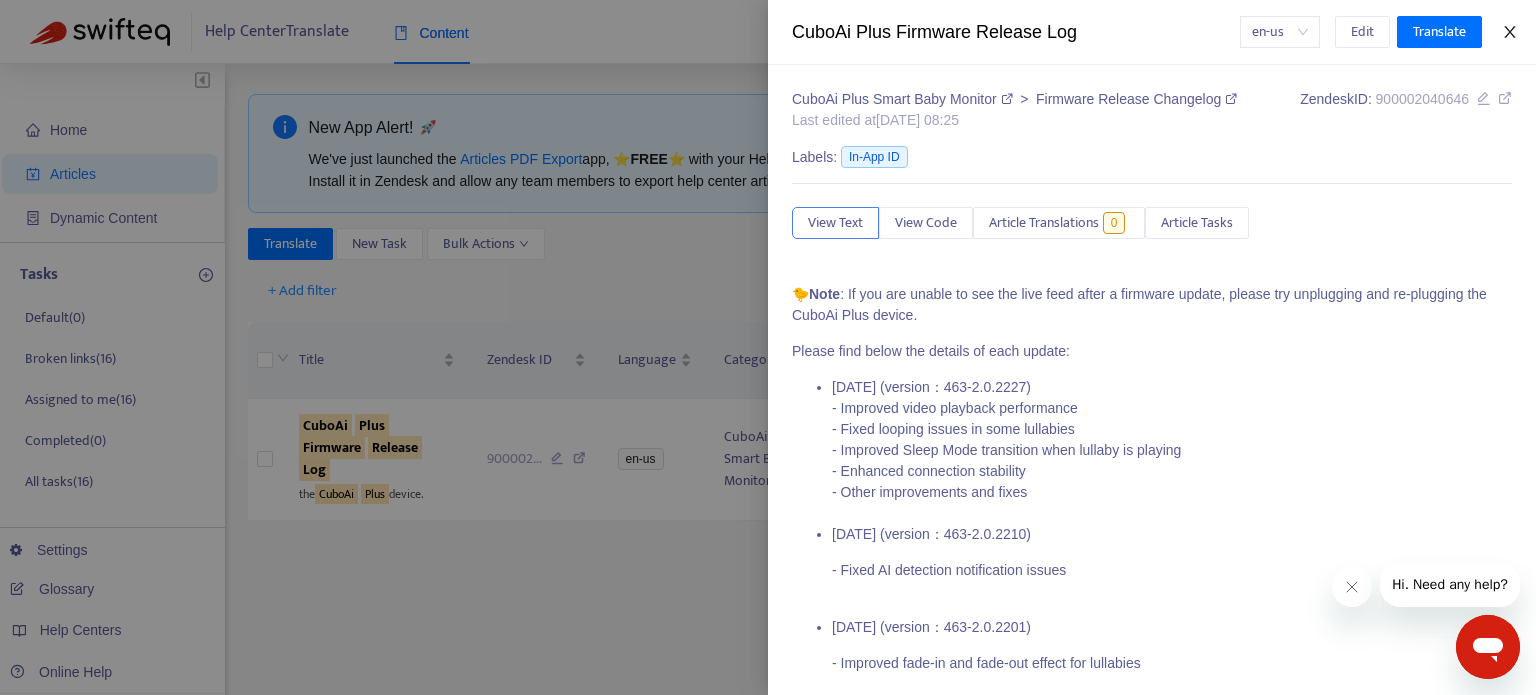 click 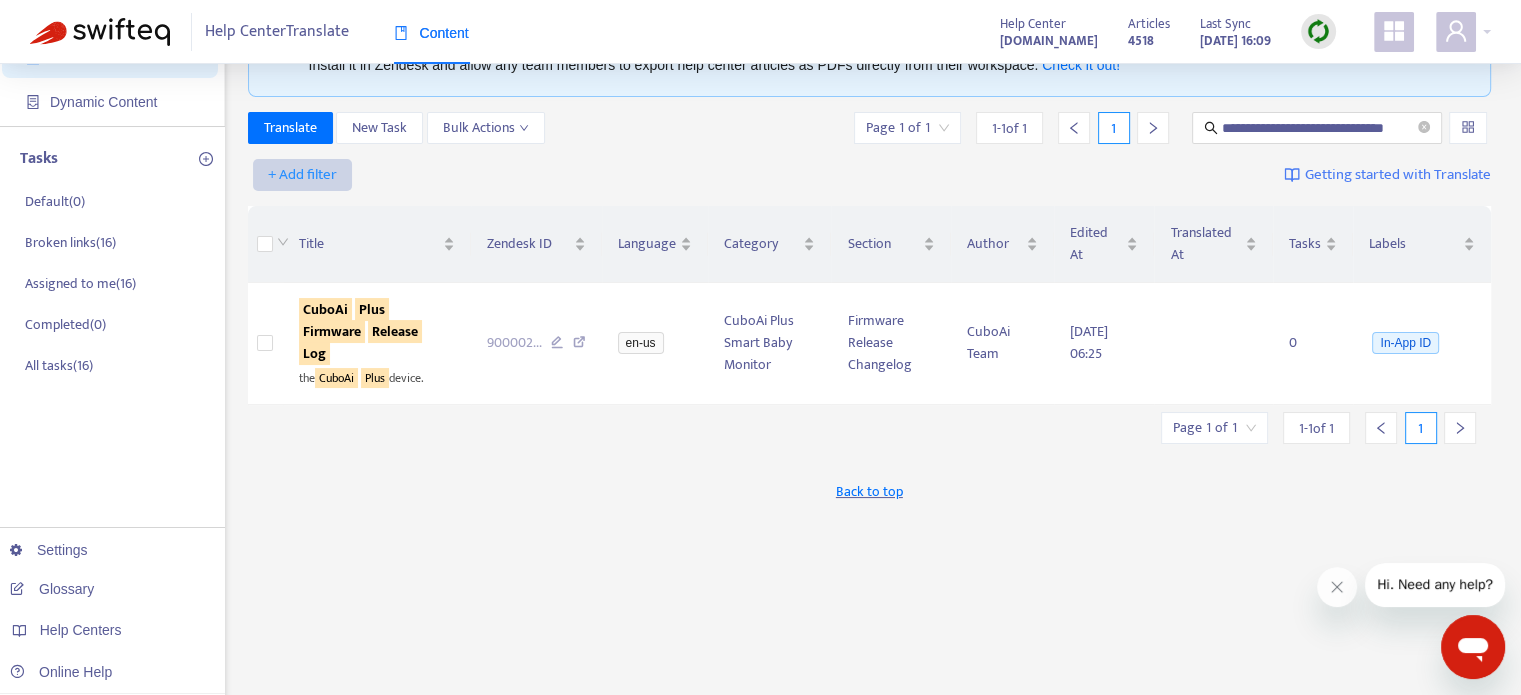 scroll, scrollTop: 0, scrollLeft: 0, axis: both 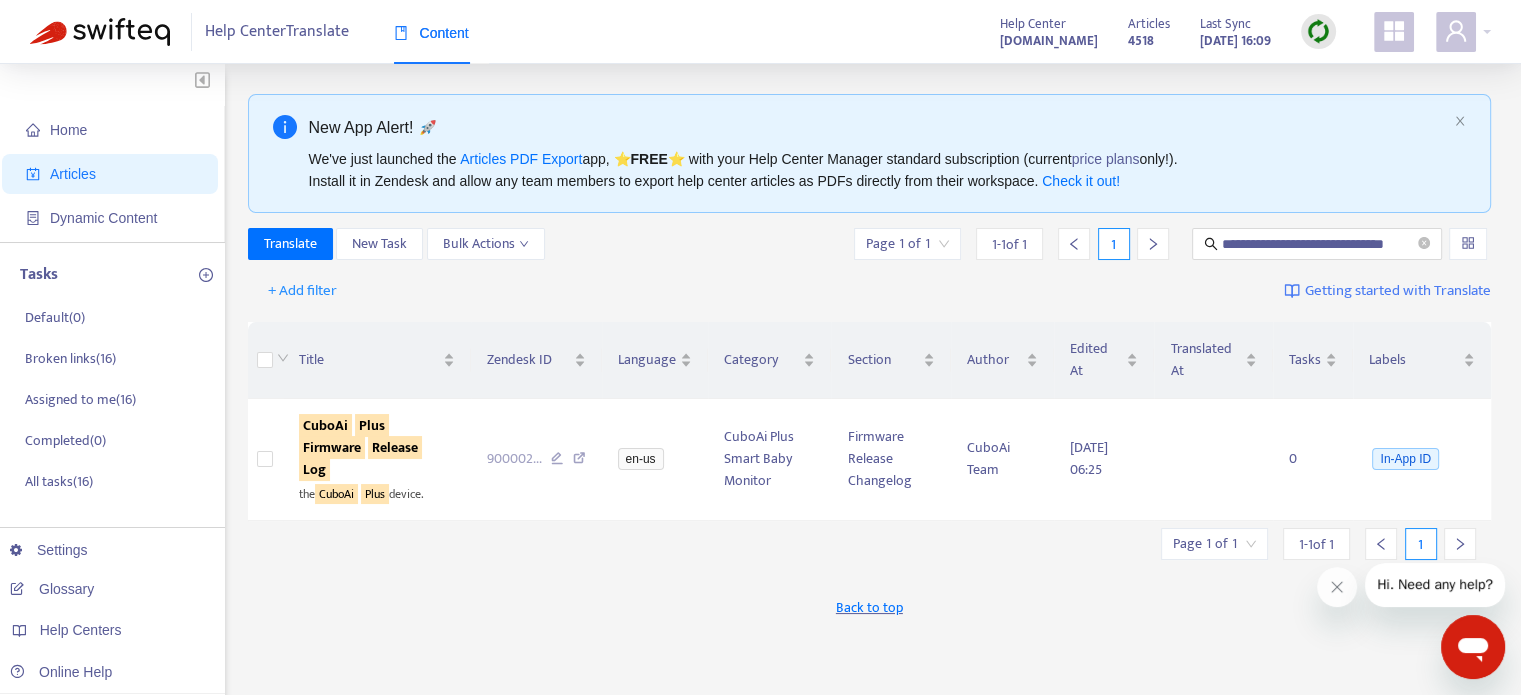 click on "Articles" at bounding box center (73, 174) 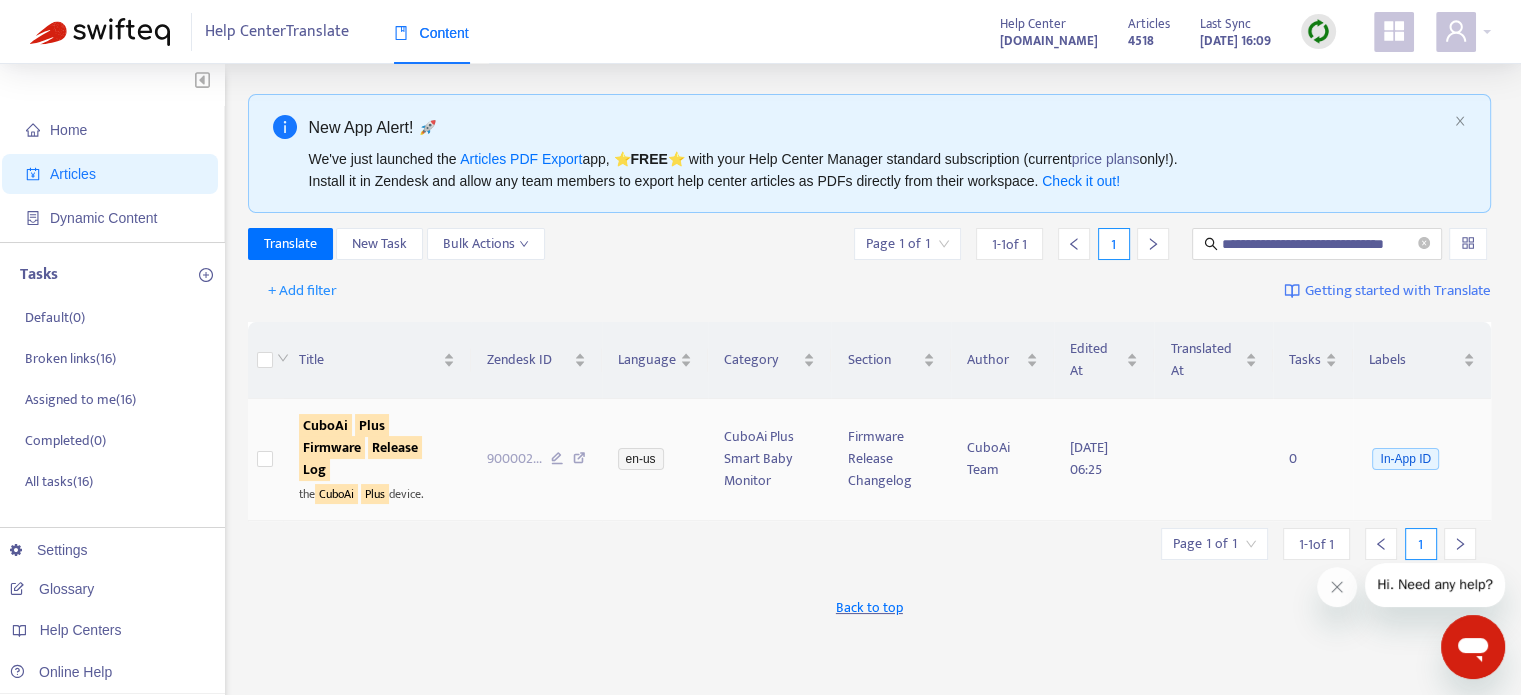 click on "2024-12-19 06:25" at bounding box center [1089, 458] 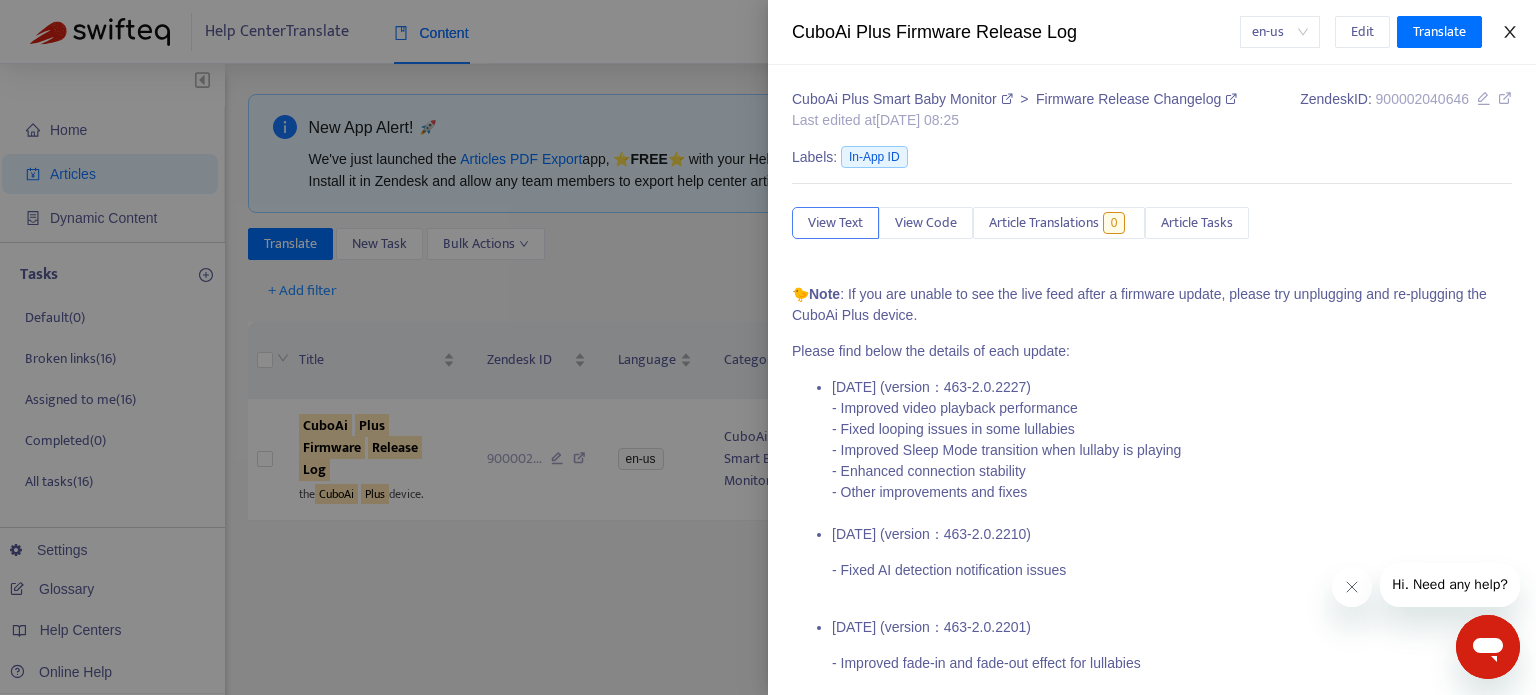 click 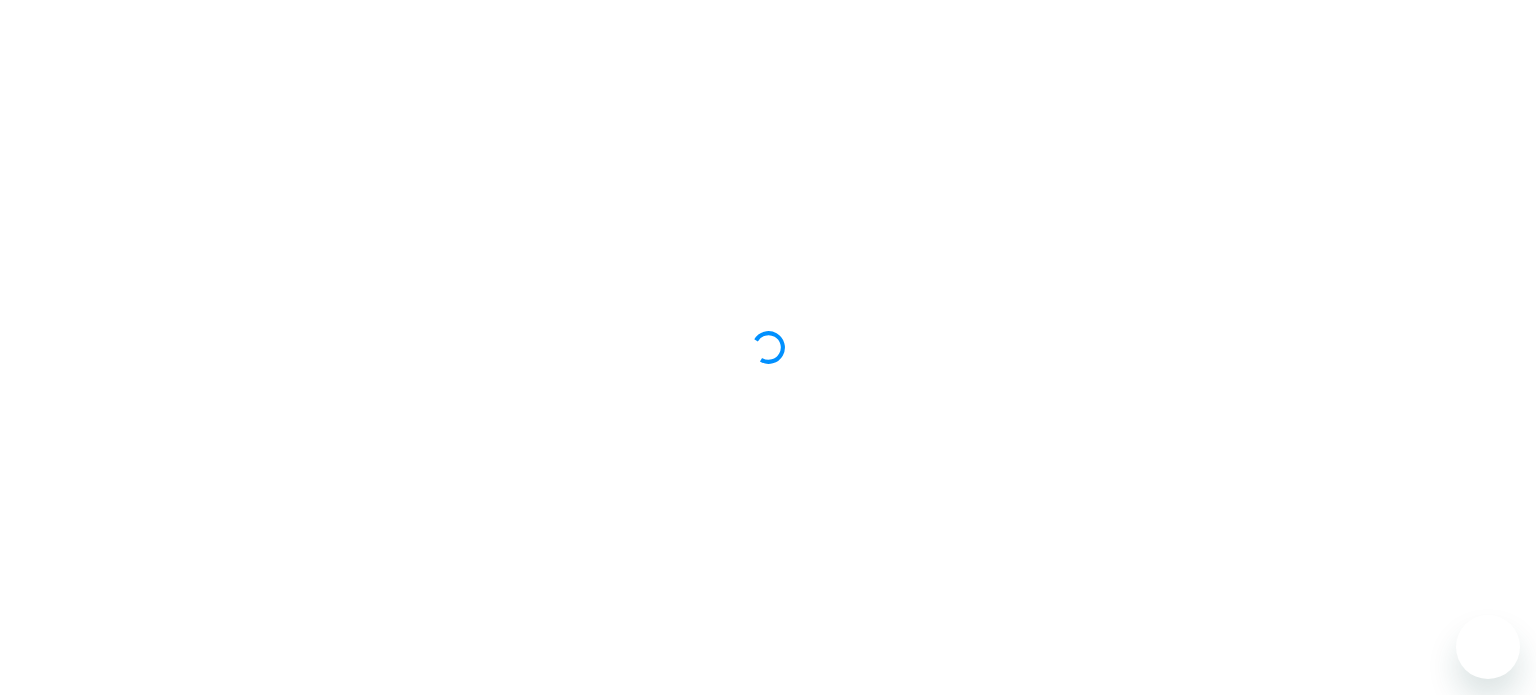 scroll, scrollTop: 0, scrollLeft: 0, axis: both 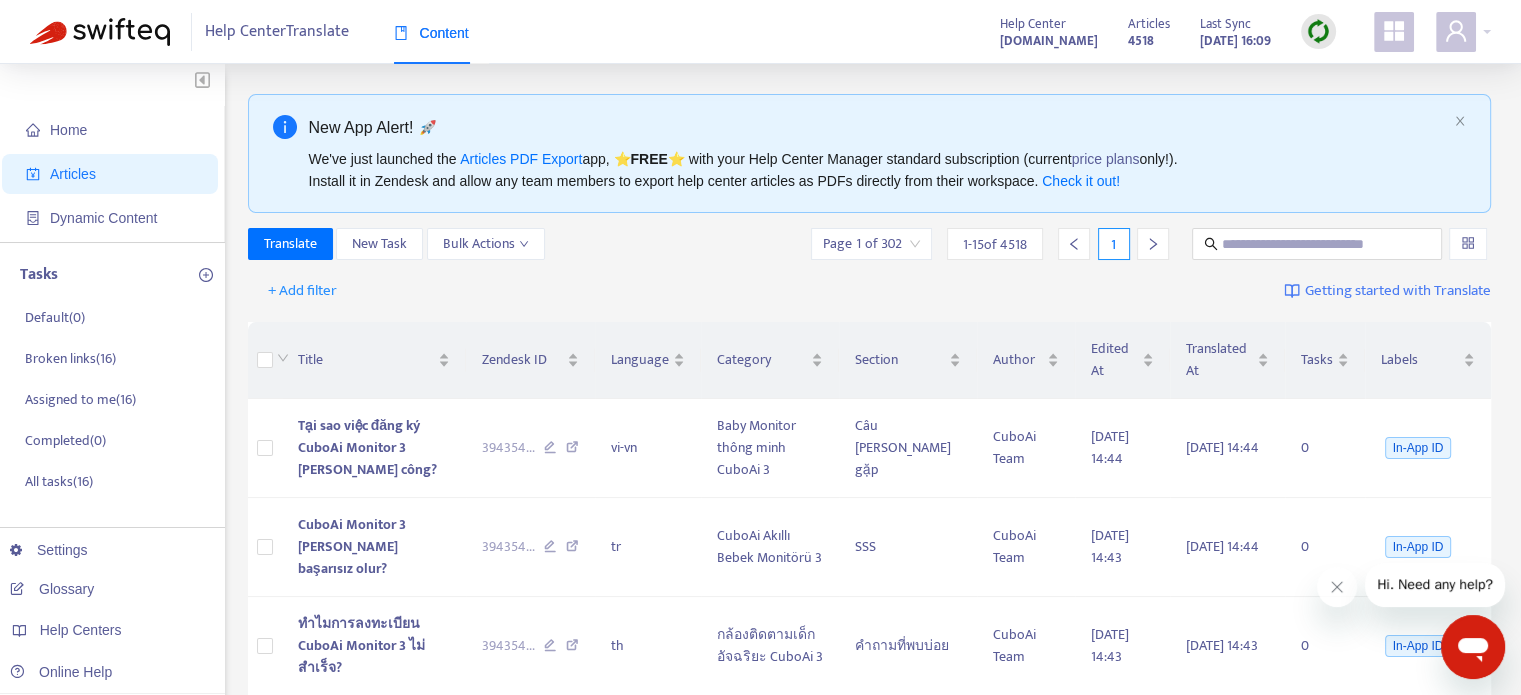 click on "[DATE] 16:09" at bounding box center (1235, 41) 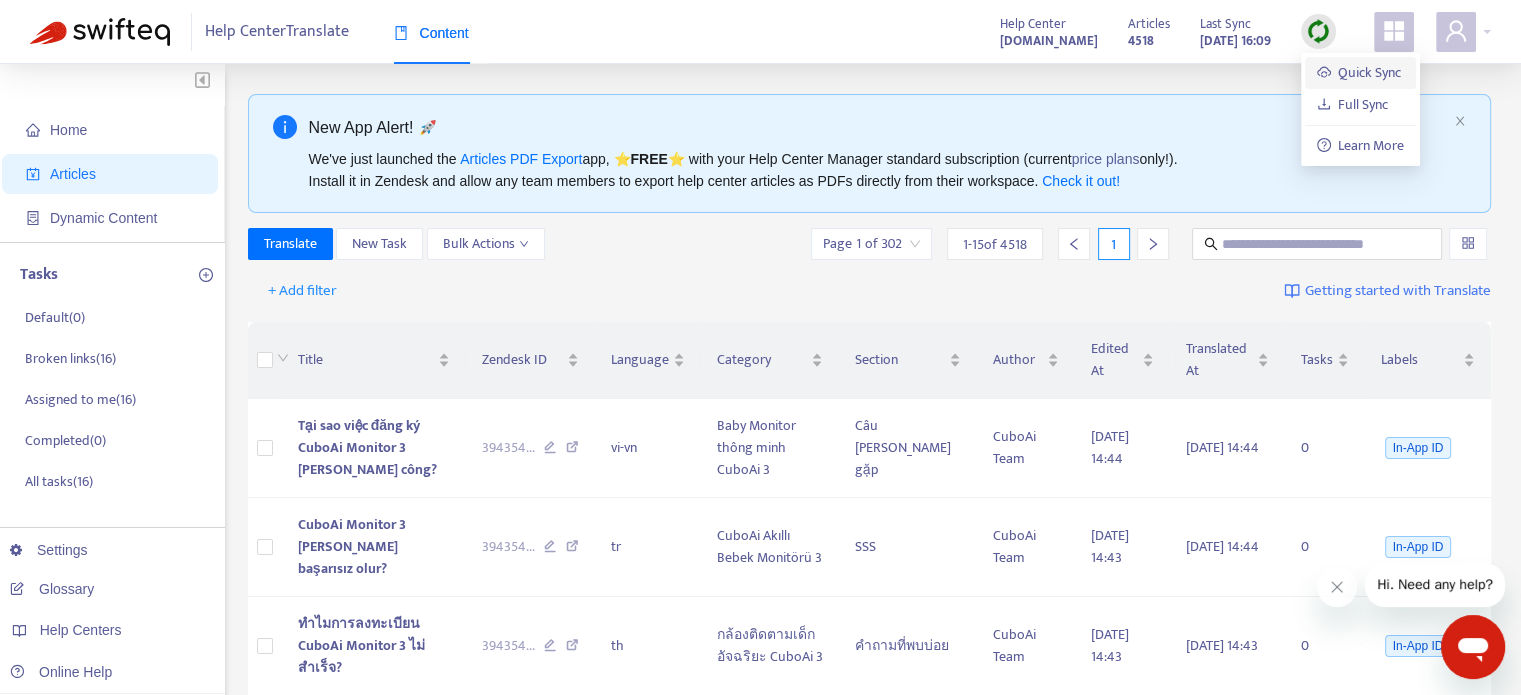 click on "Quick Sync" at bounding box center [1359, 72] 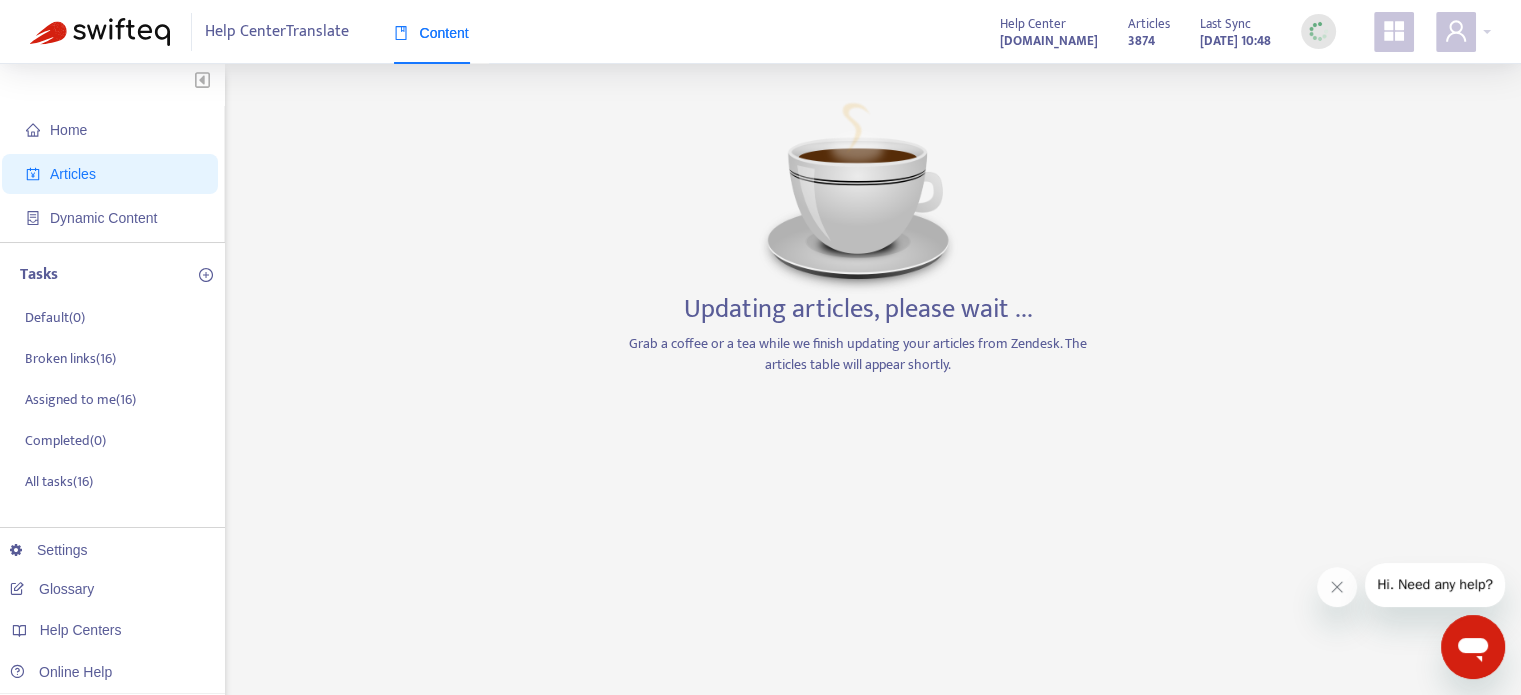 click on "Articles" at bounding box center (73, 174) 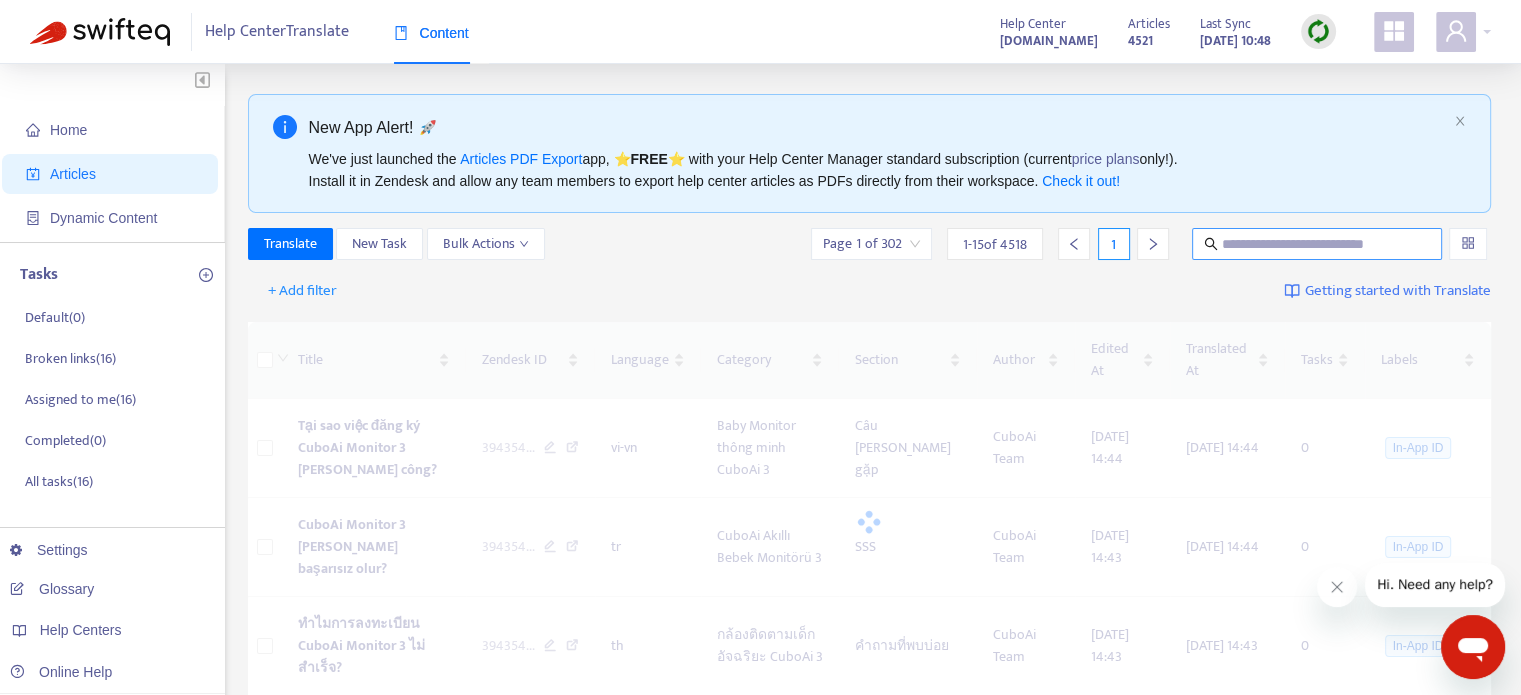 click at bounding box center (1318, 244) 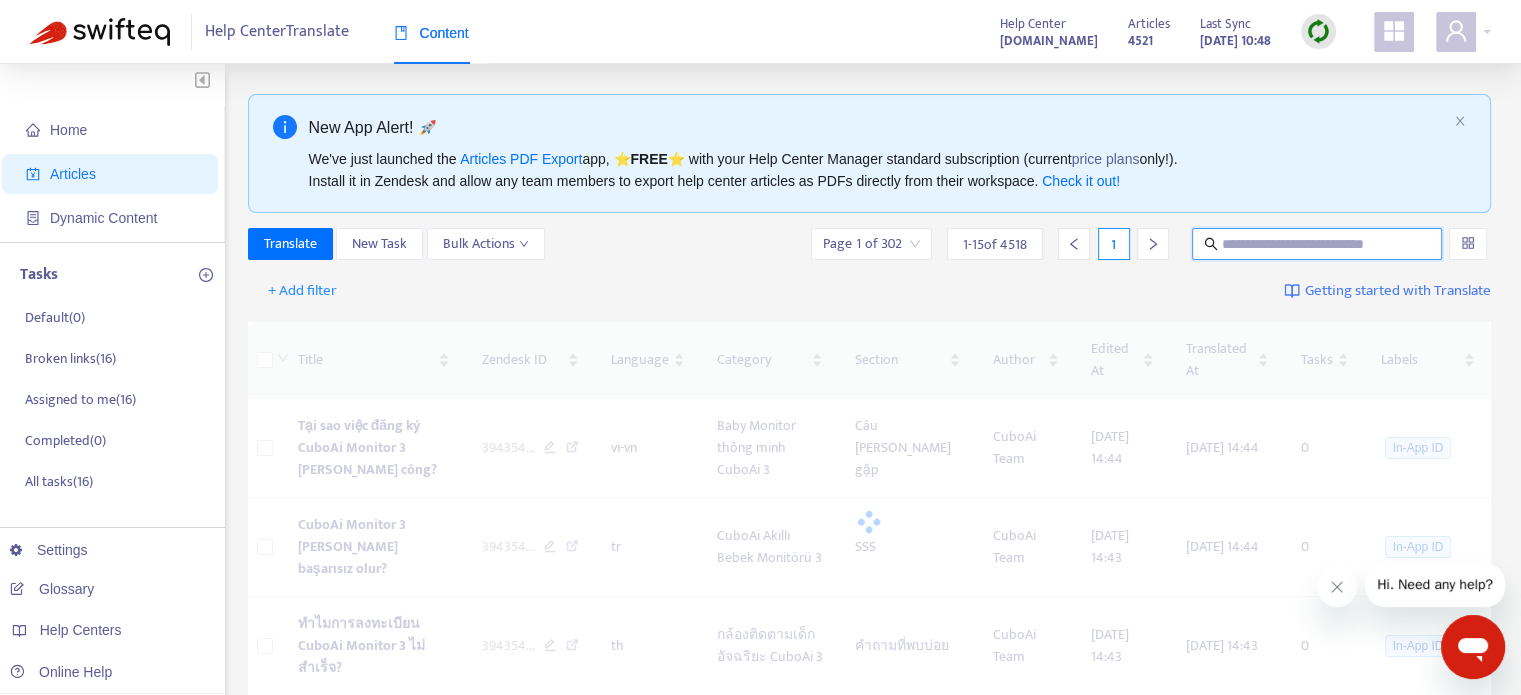 paste on "**********" 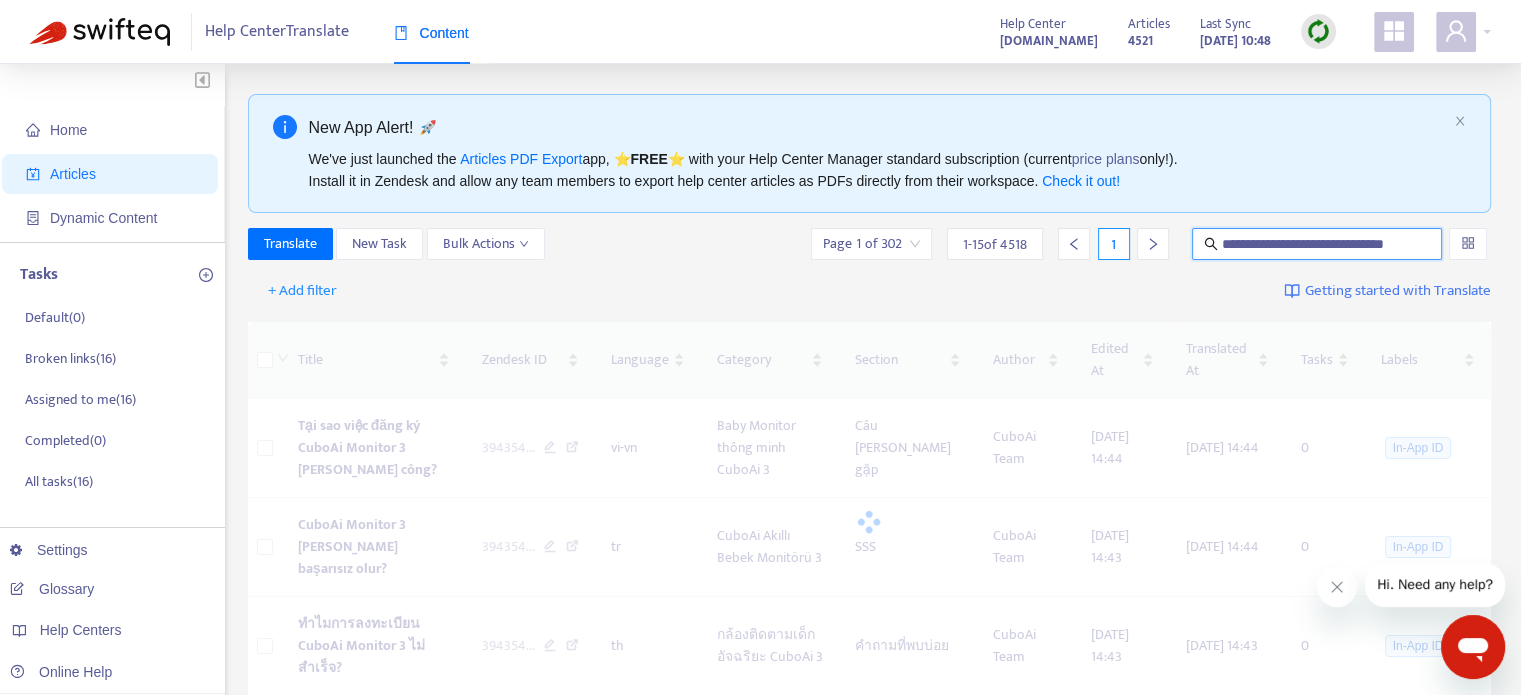 scroll, scrollTop: 0, scrollLeft: 19, axis: horizontal 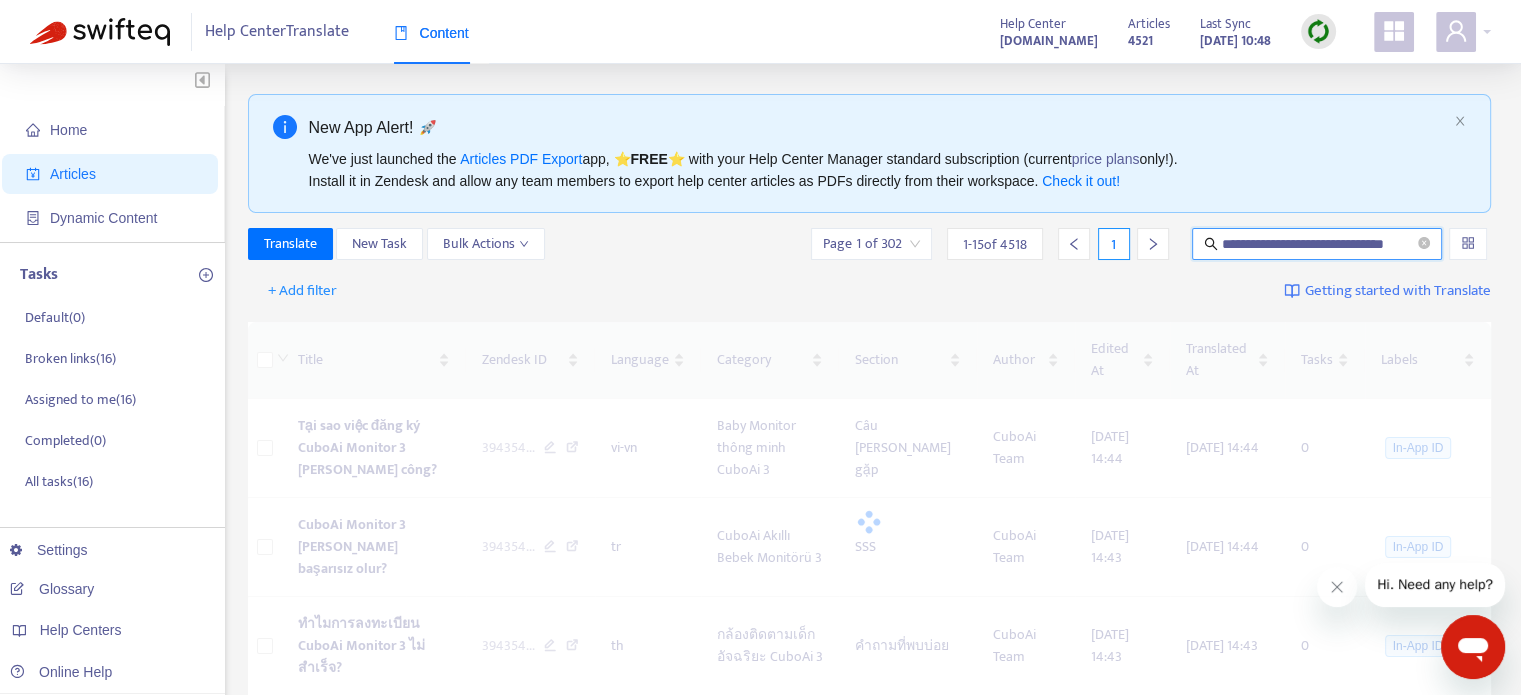 type on "**********" 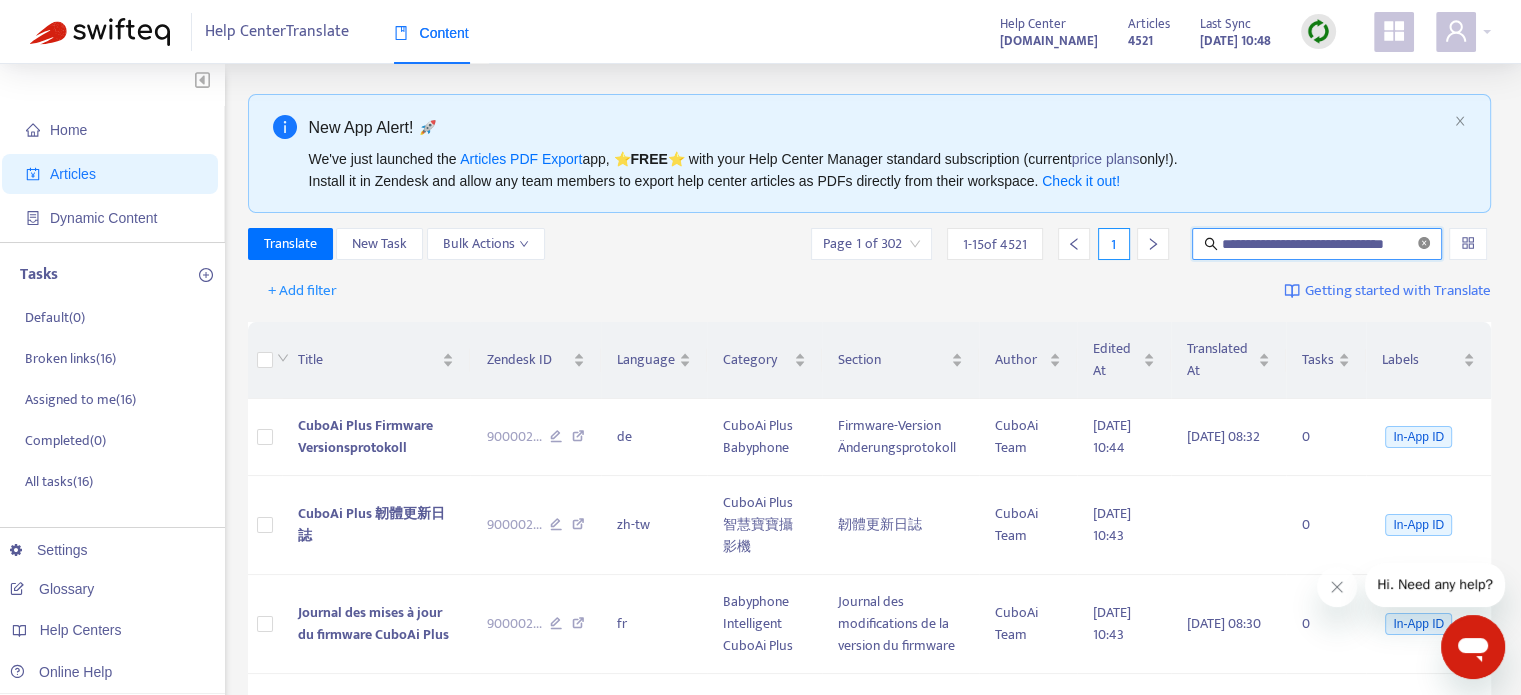 click 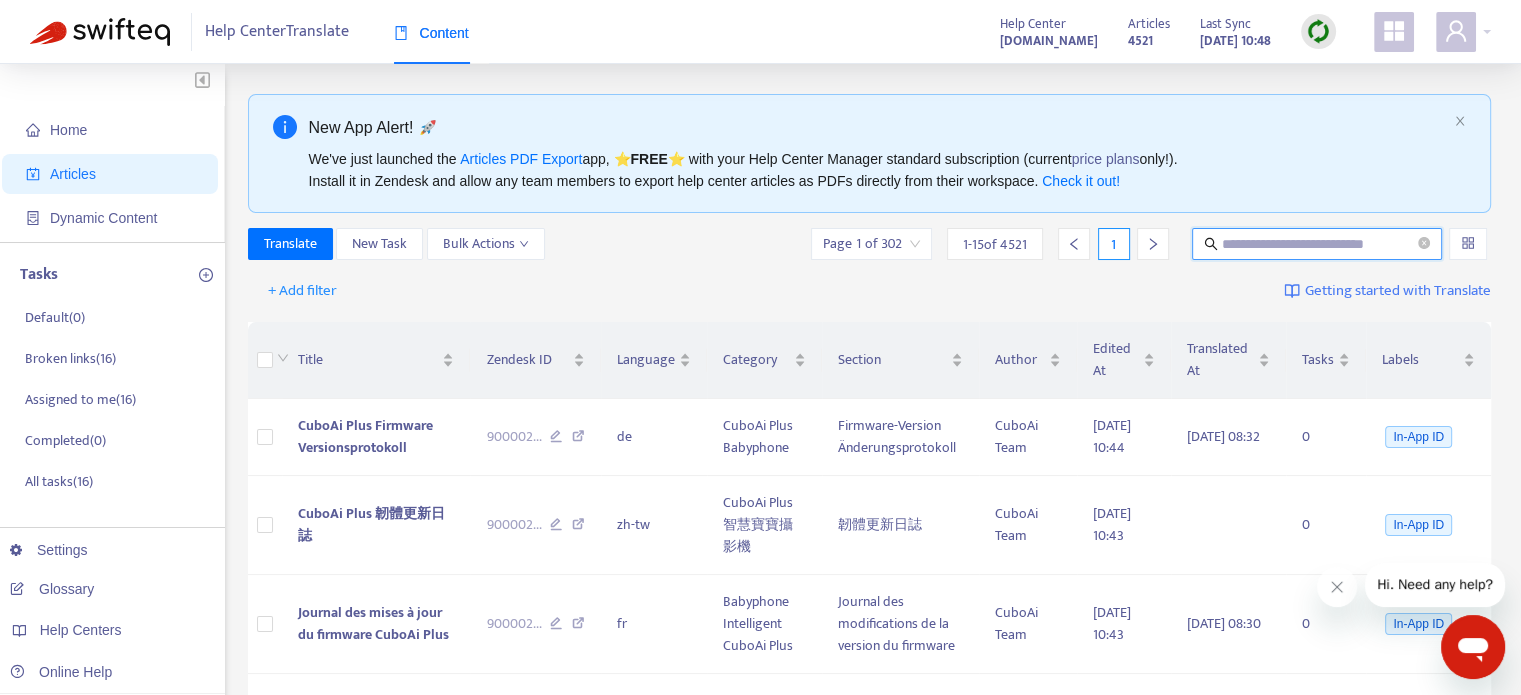 scroll, scrollTop: 0, scrollLeft: 0, axis: both 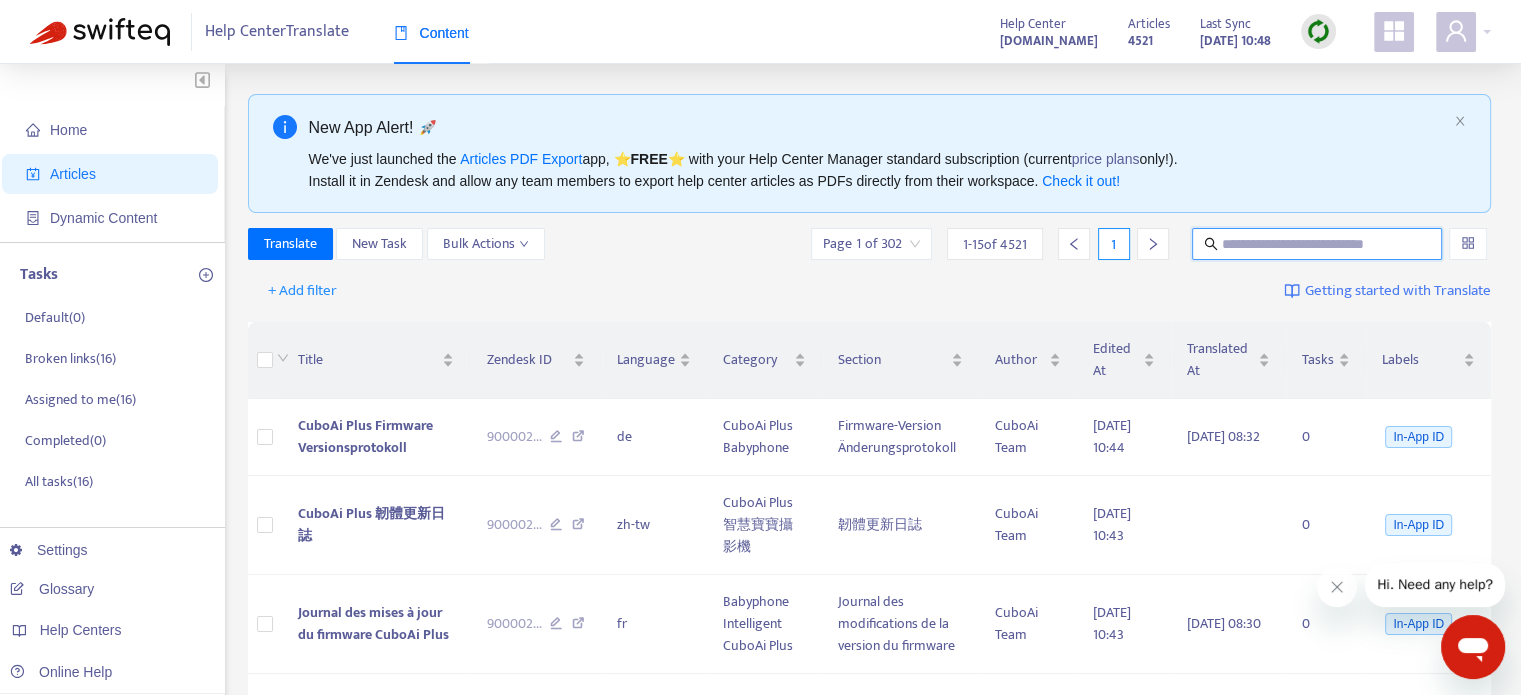 click at bounding box center [1318, 244] 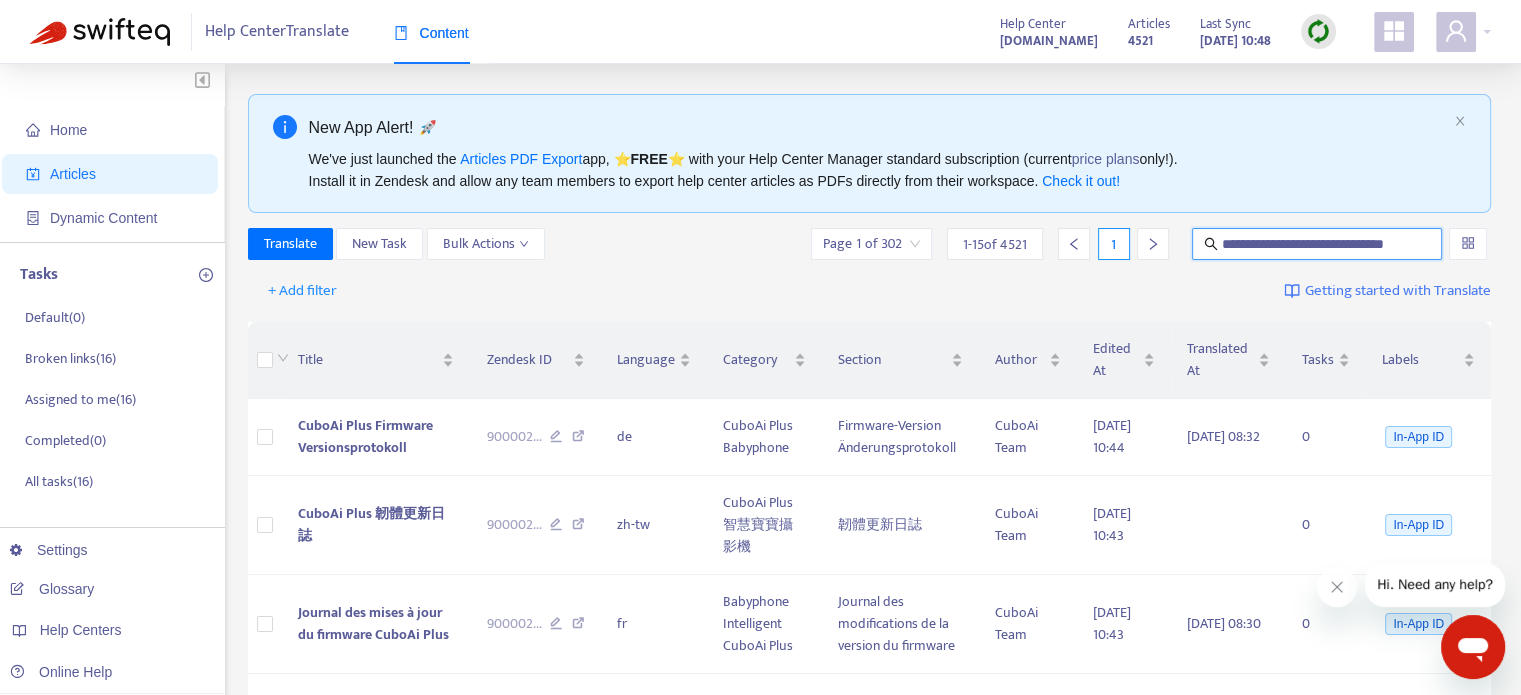 scroll, scrollTop: 0, scrollLeft: 19, axis: horizontal 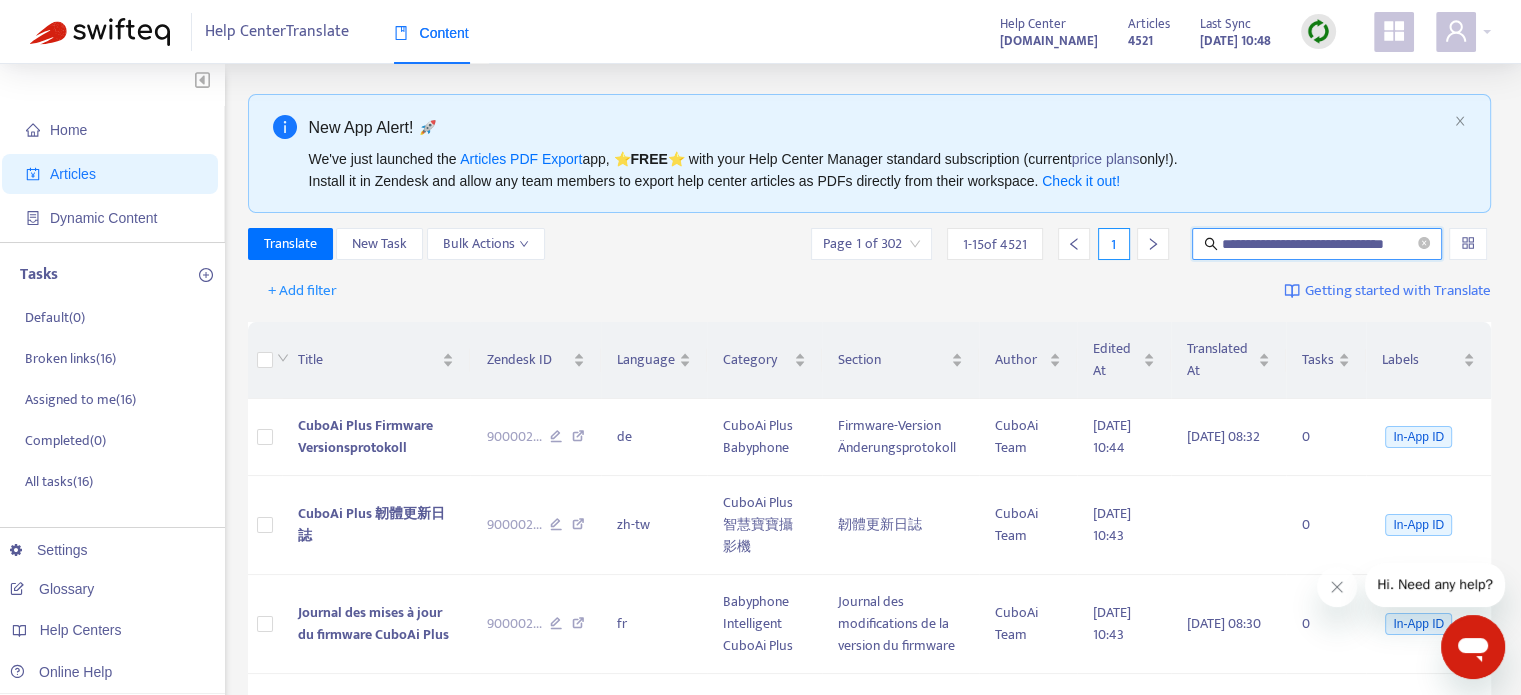 click on "**********" at bounding box center [1318, 244] 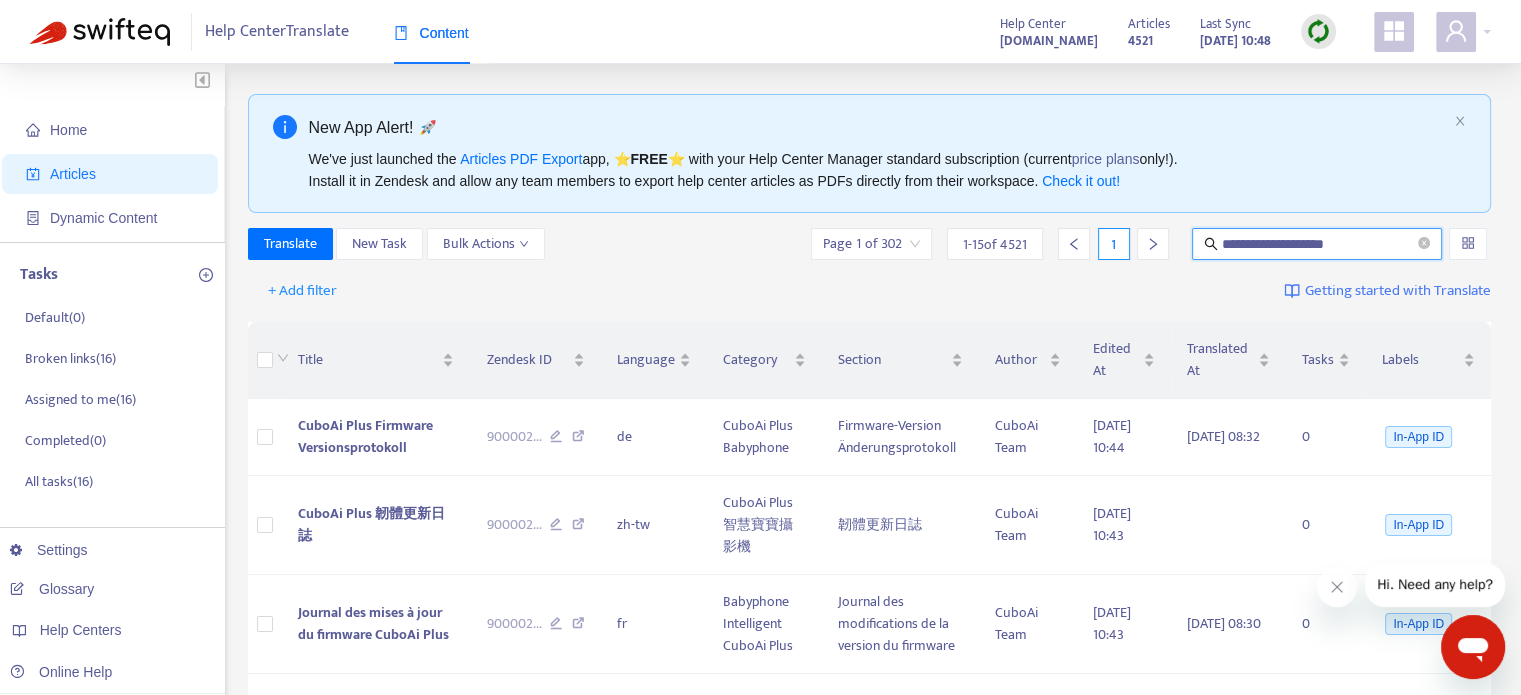 drag, startPoint x: 1274, startPoint y: 239, endPoint x: 1535, endPoint y: 224, distance: 261.43066 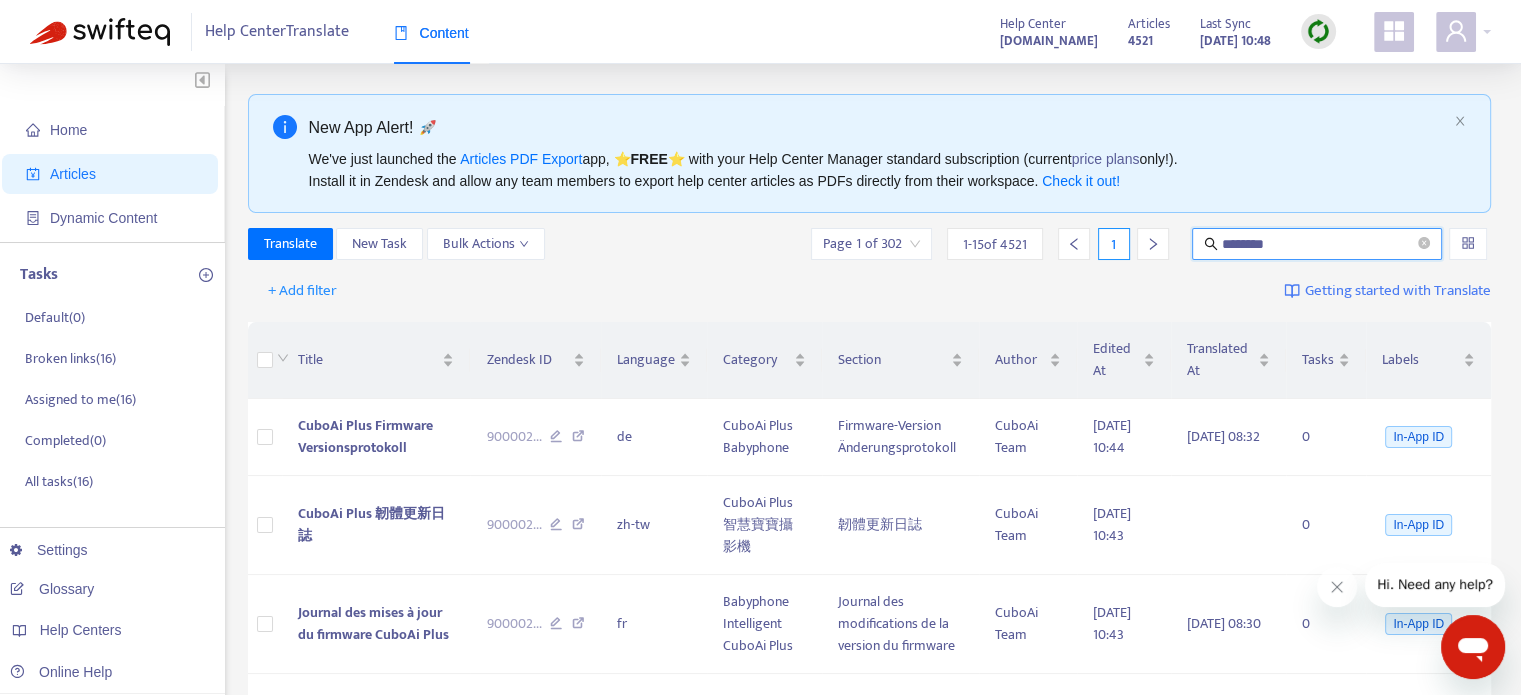 type on "********" 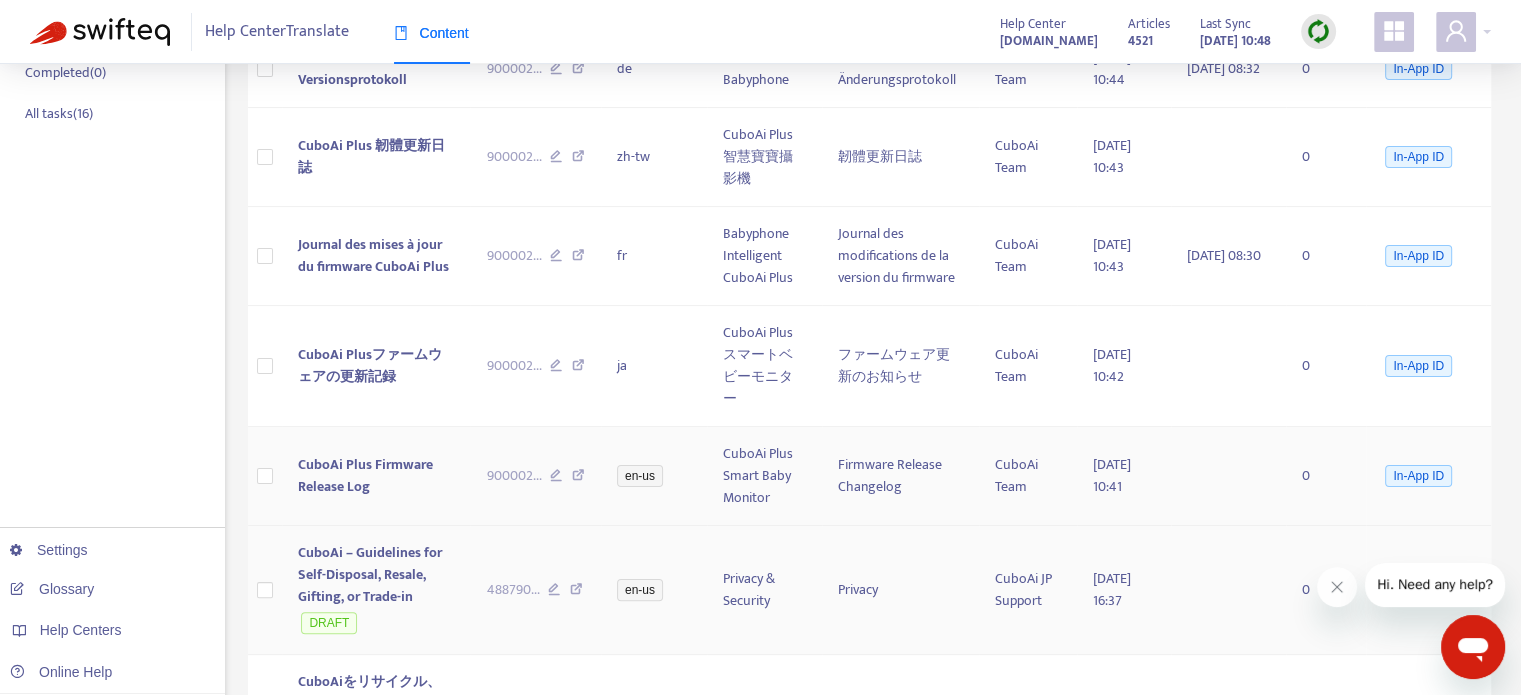 scroll, scrollTop: 400, scrollLeft: 0, axis: vertical 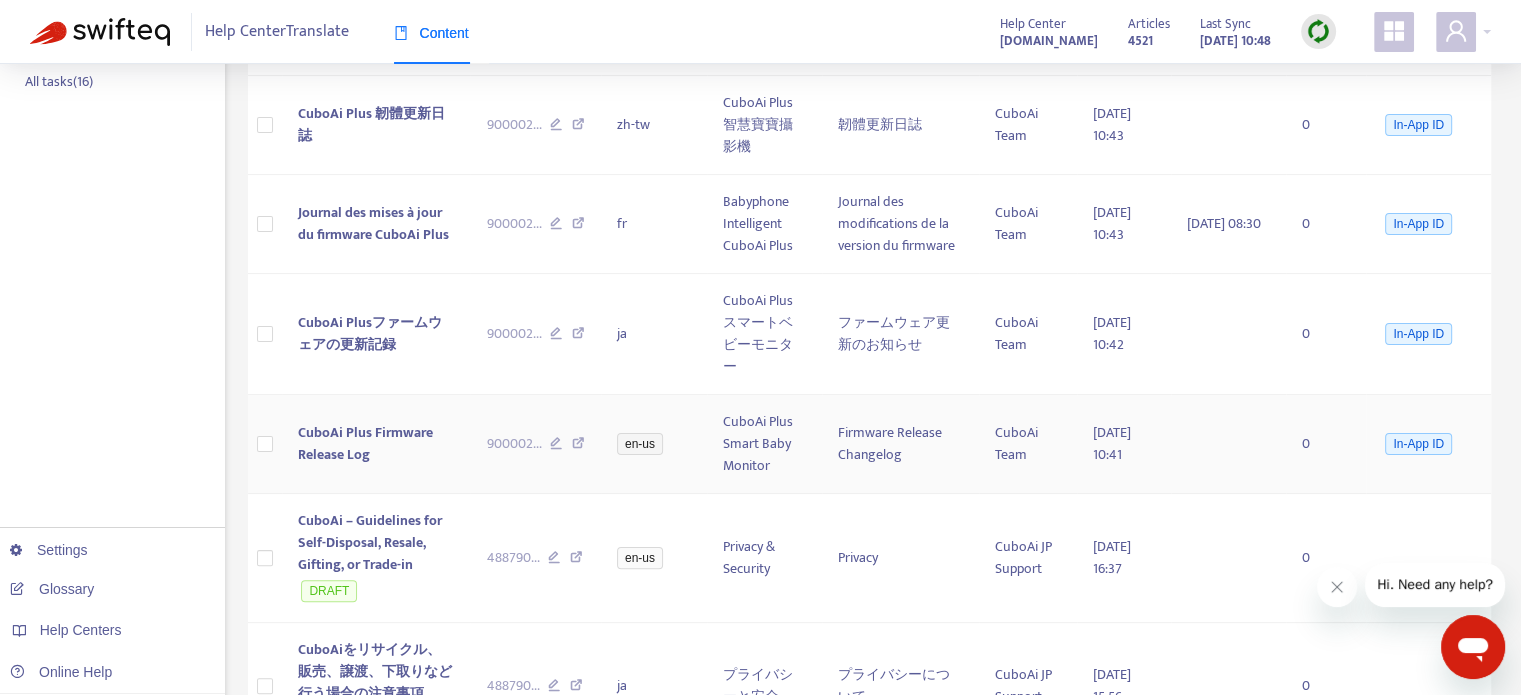 click at bounding box center (265, 444) 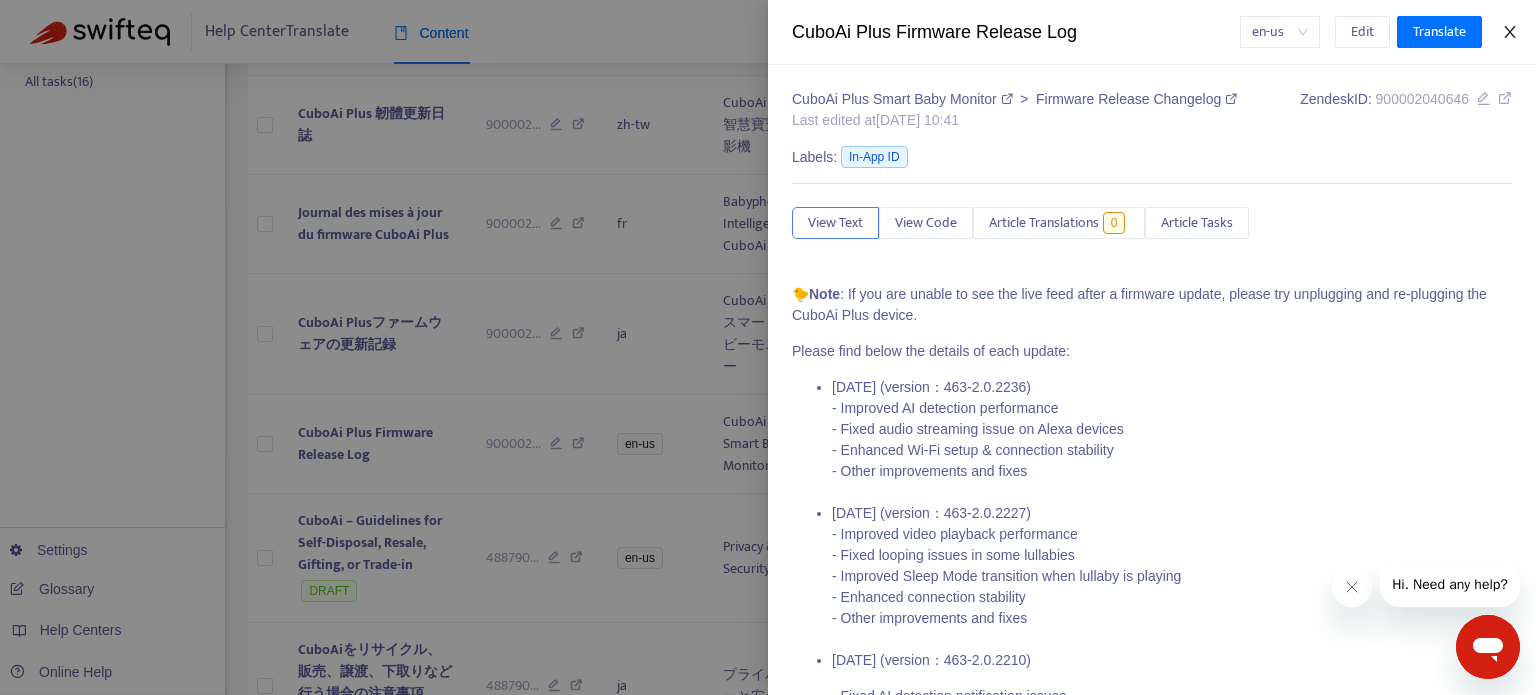 click 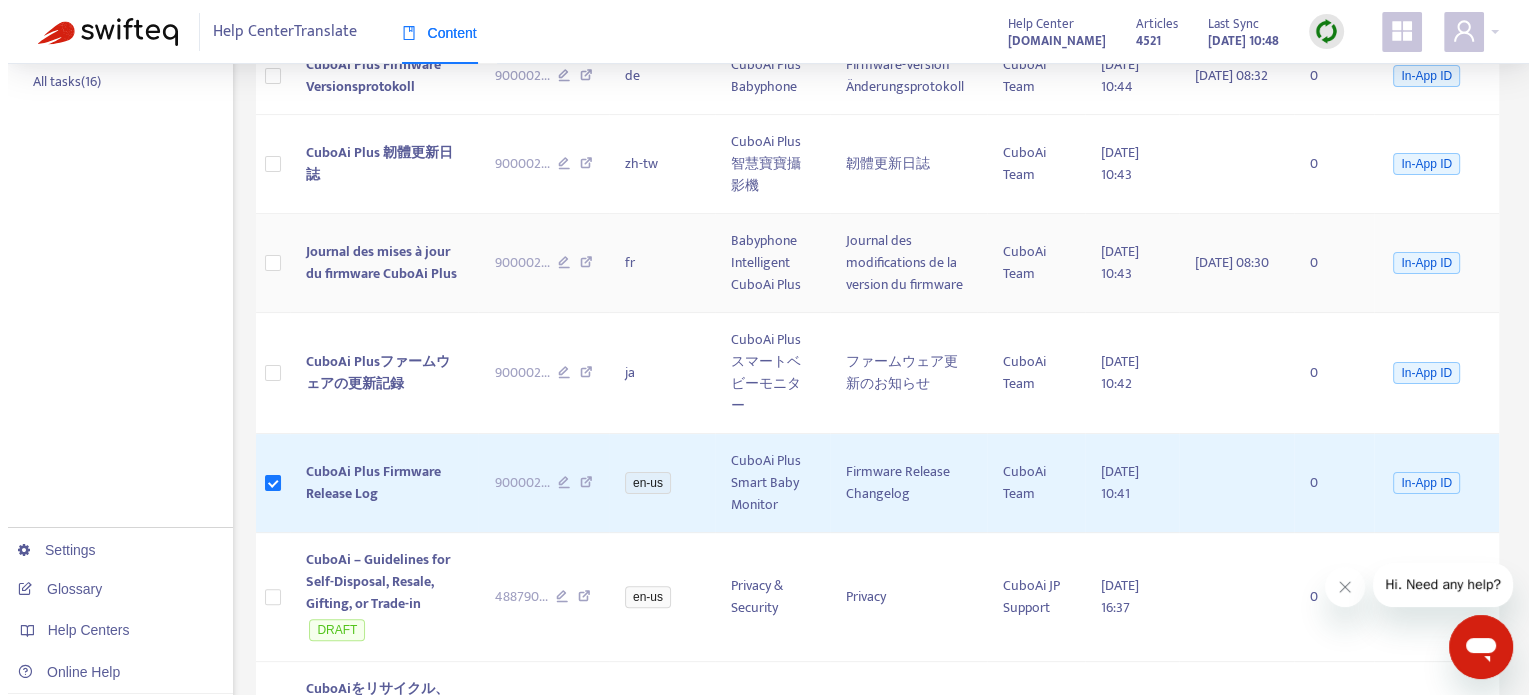 scroll, scrollTop: 0, scrollLeft: 0, axis: both 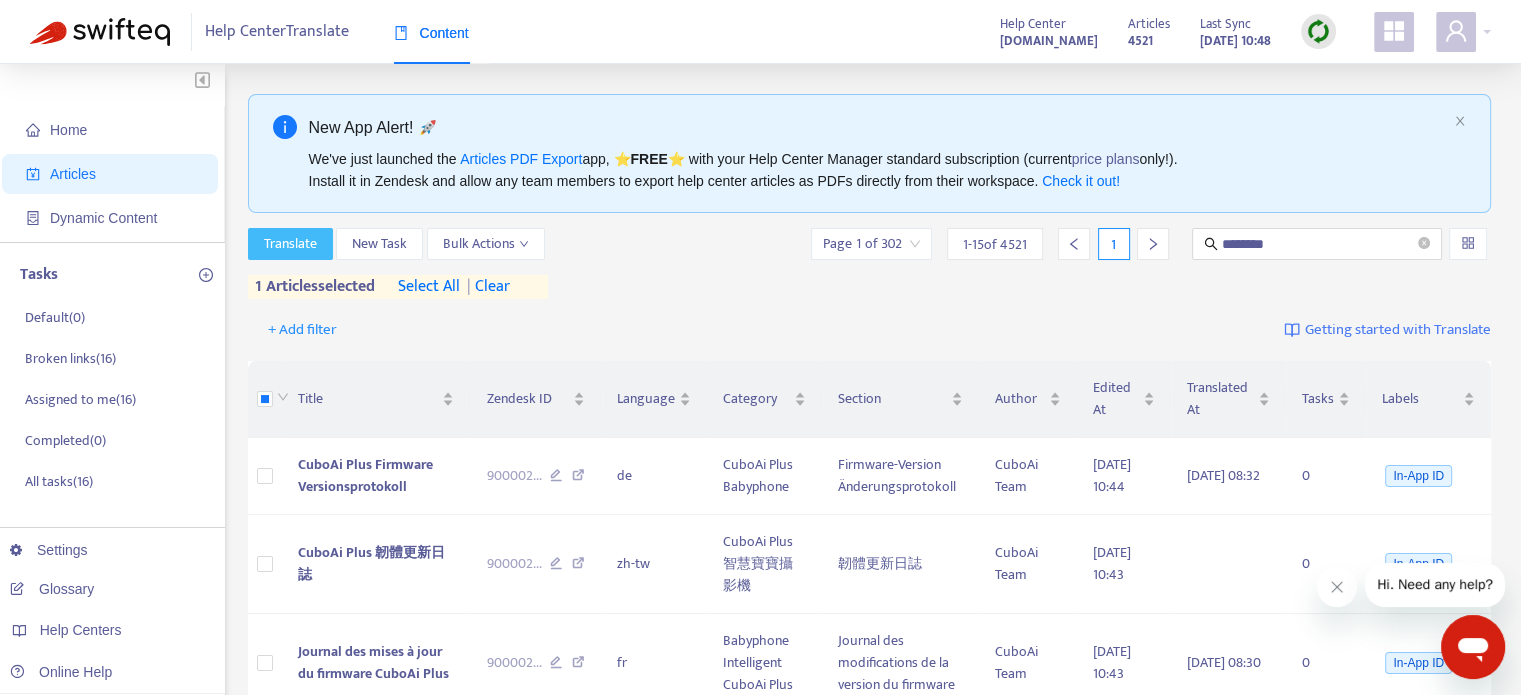 click on "Translate" at bounding box center [290, 244] 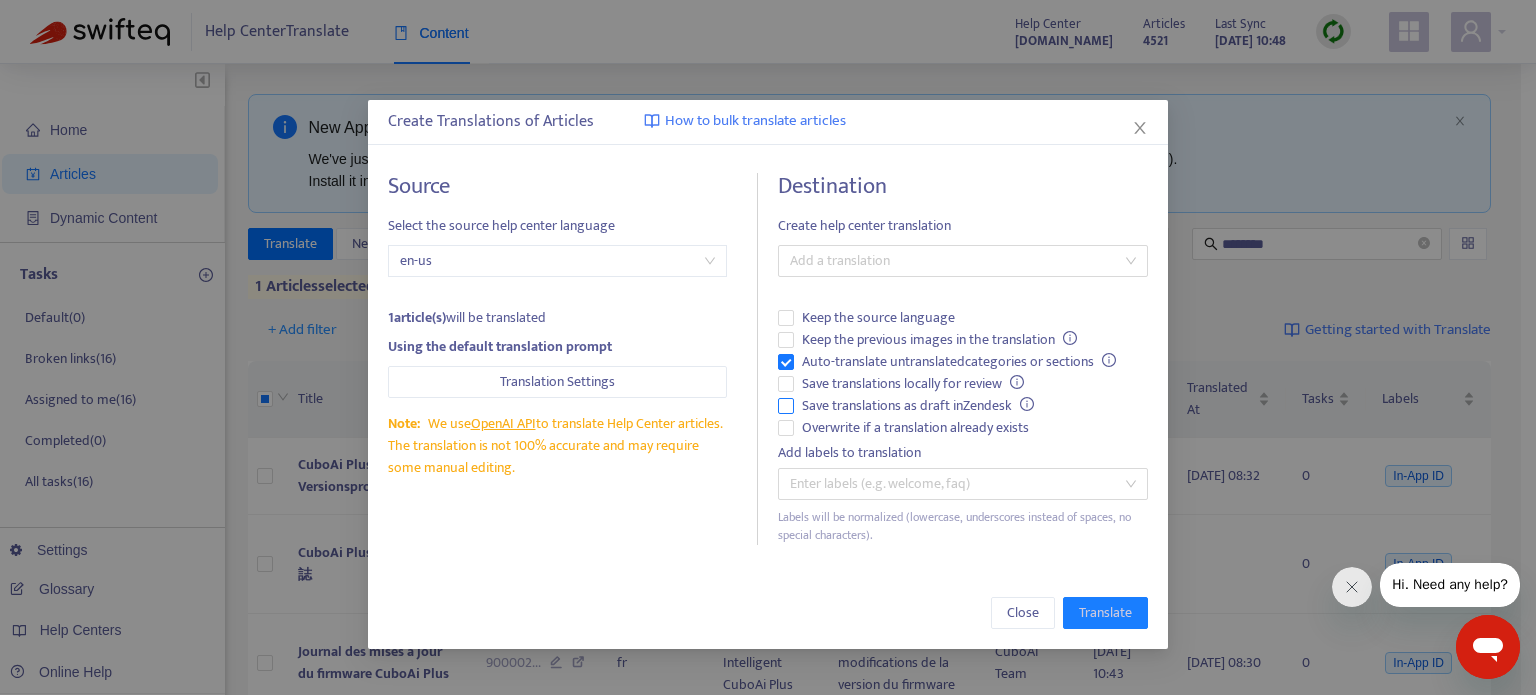click on "Save translations as draft in  Zendesk" at bounding box center (963, 406) 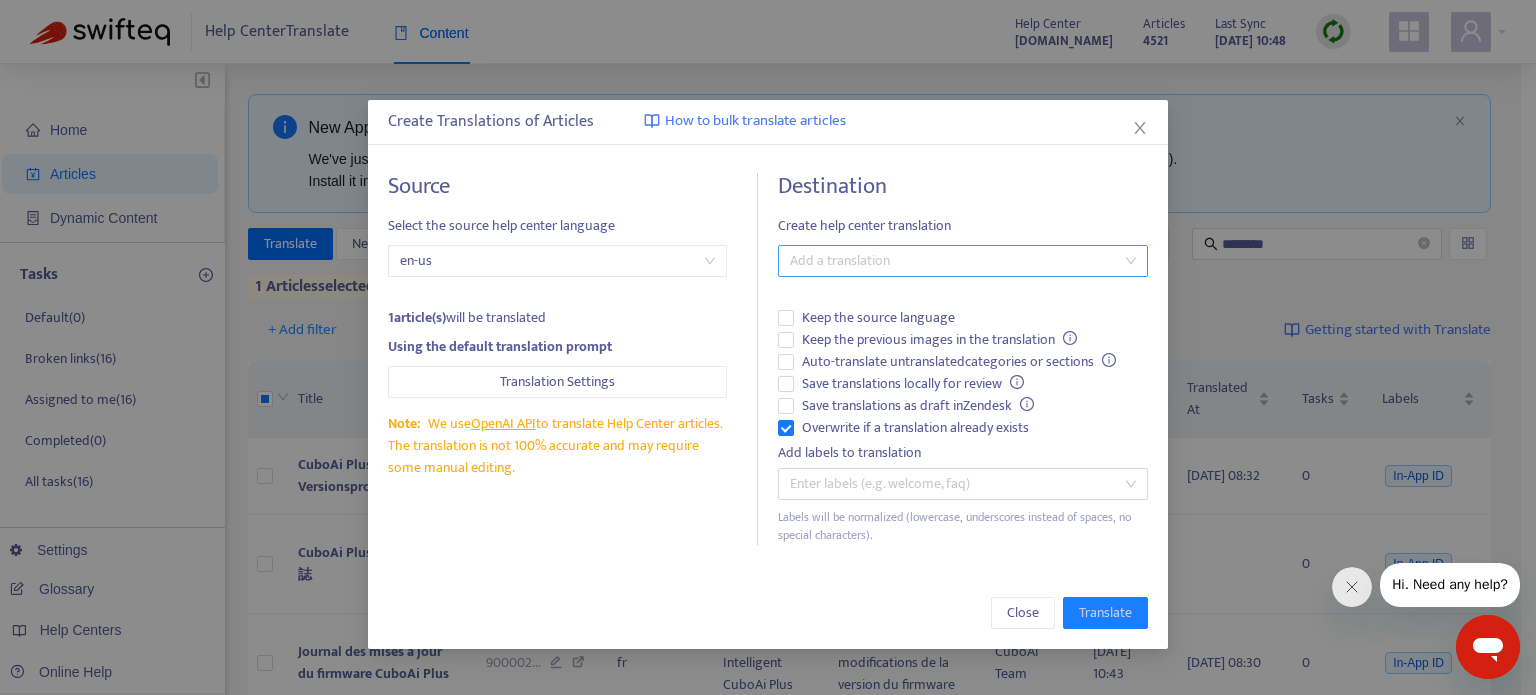 click at bounding box center [953, 261] 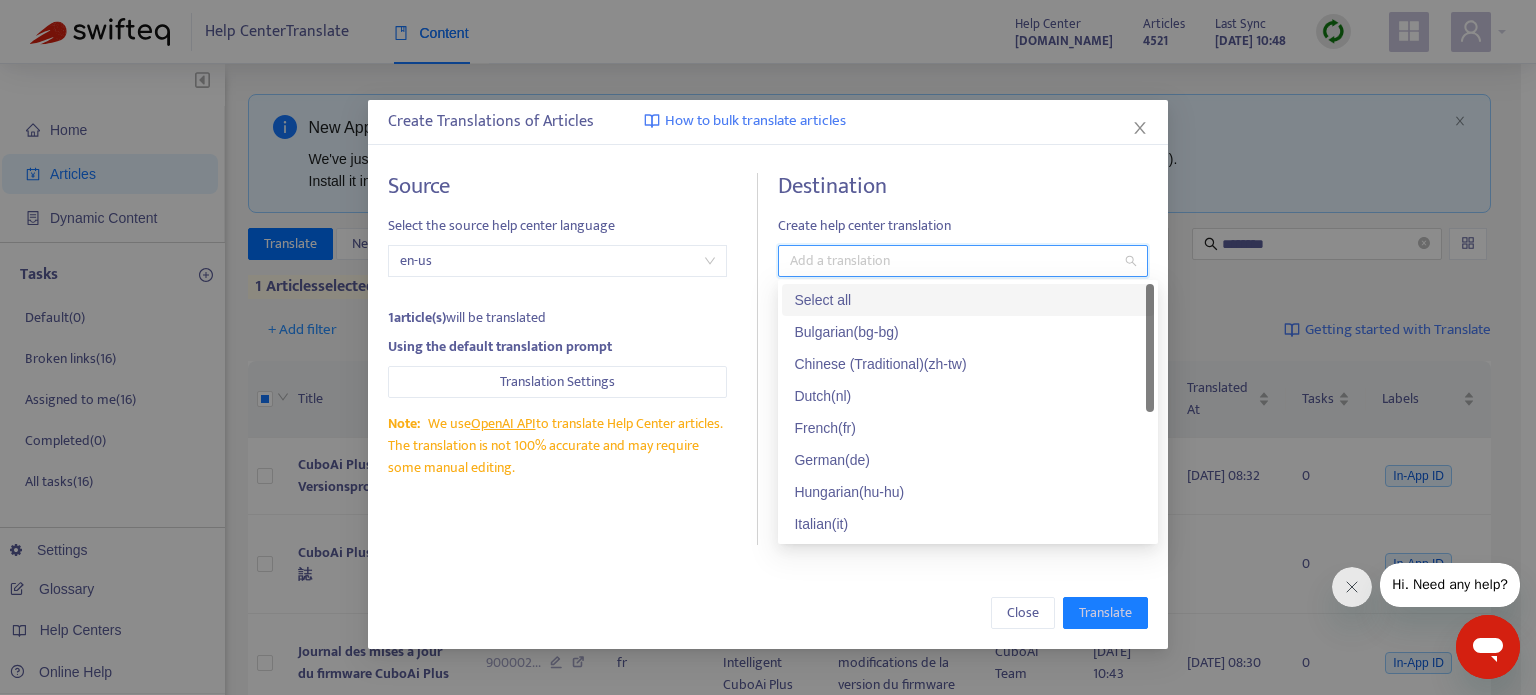 drag, startPoint x: 919, startPoint y: 308, endPoint x: 934, endPoint y: 331, distance: 27.45906 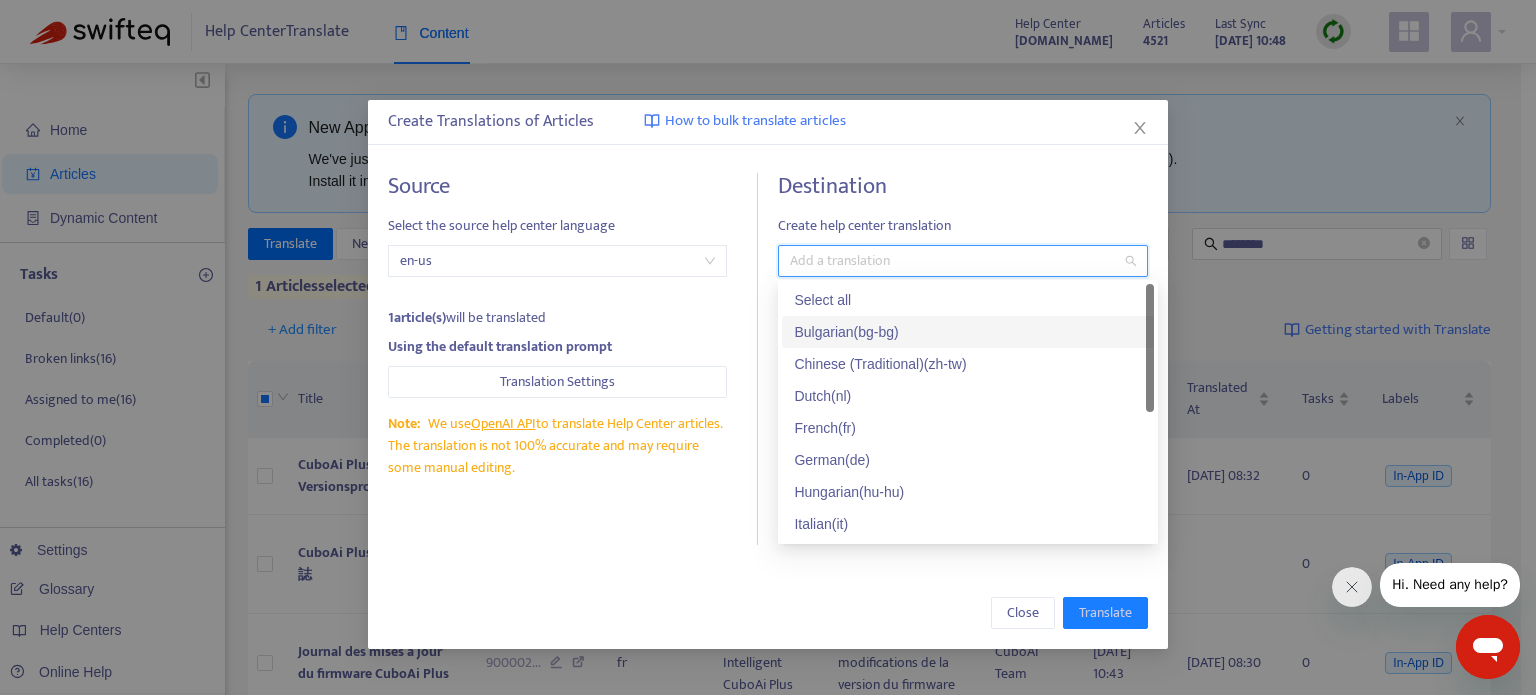 click on "Select all" at bounding box center (968, 300) 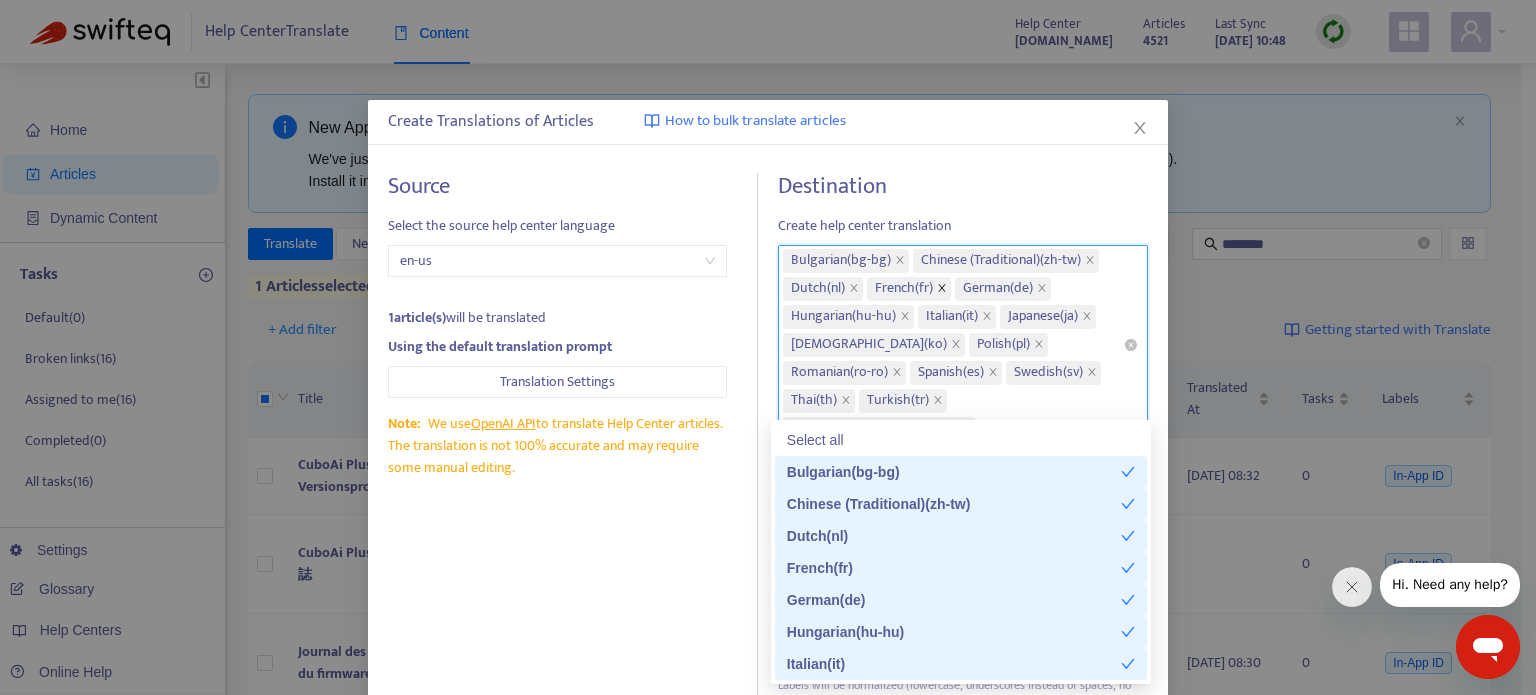 click 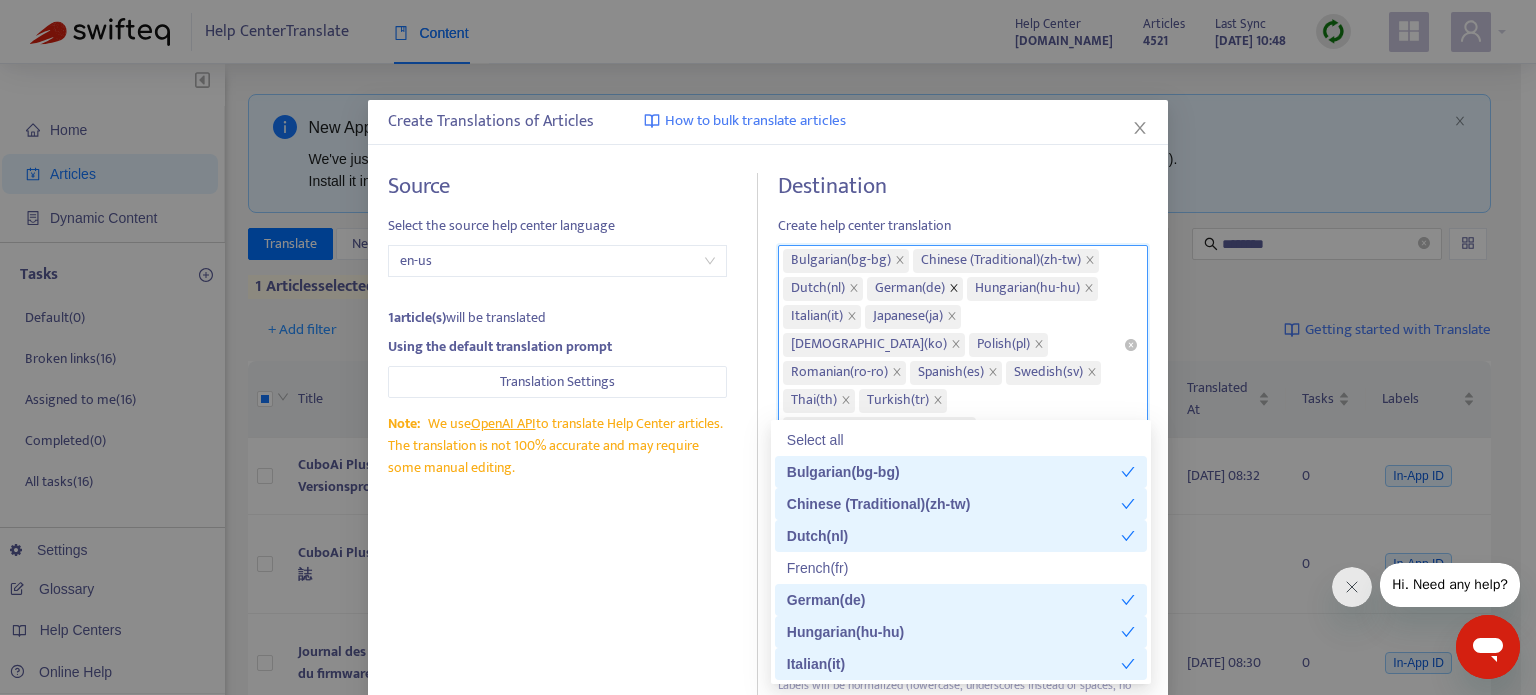 click 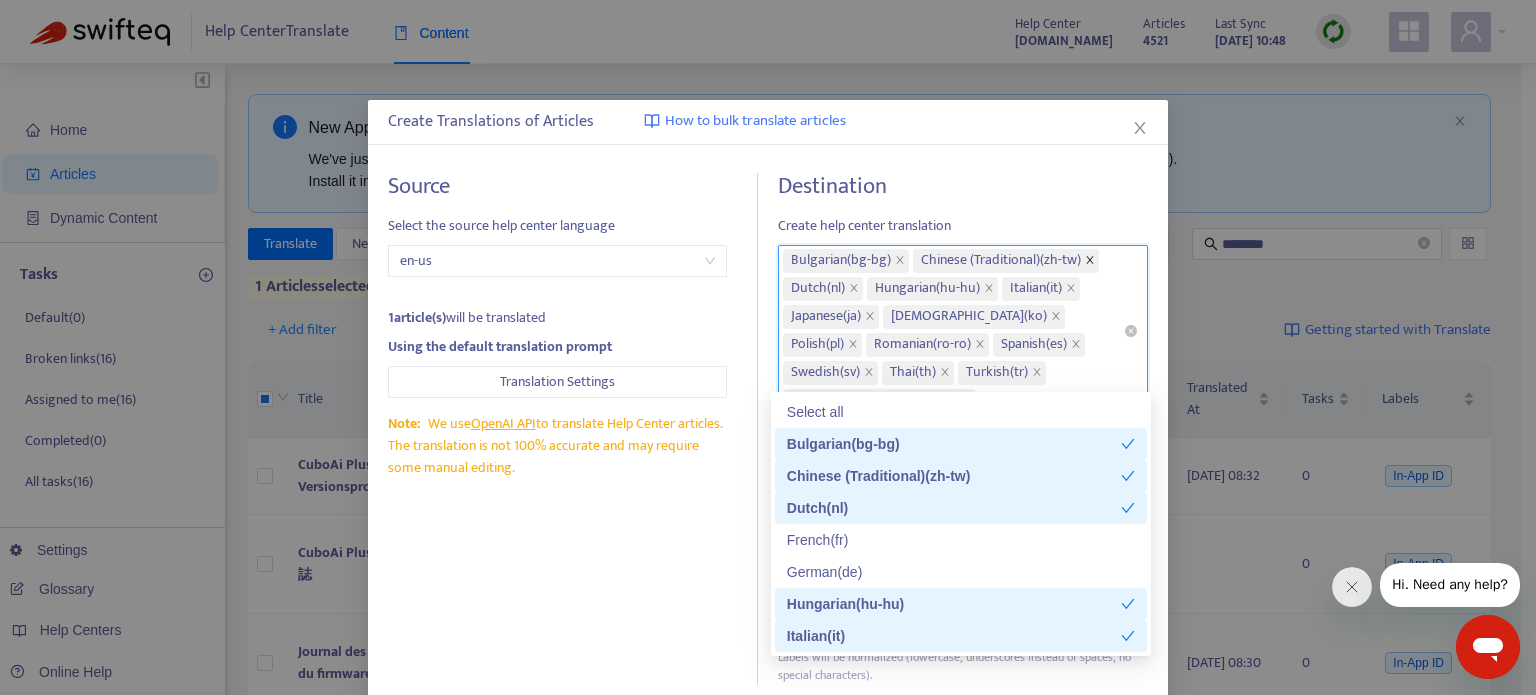click 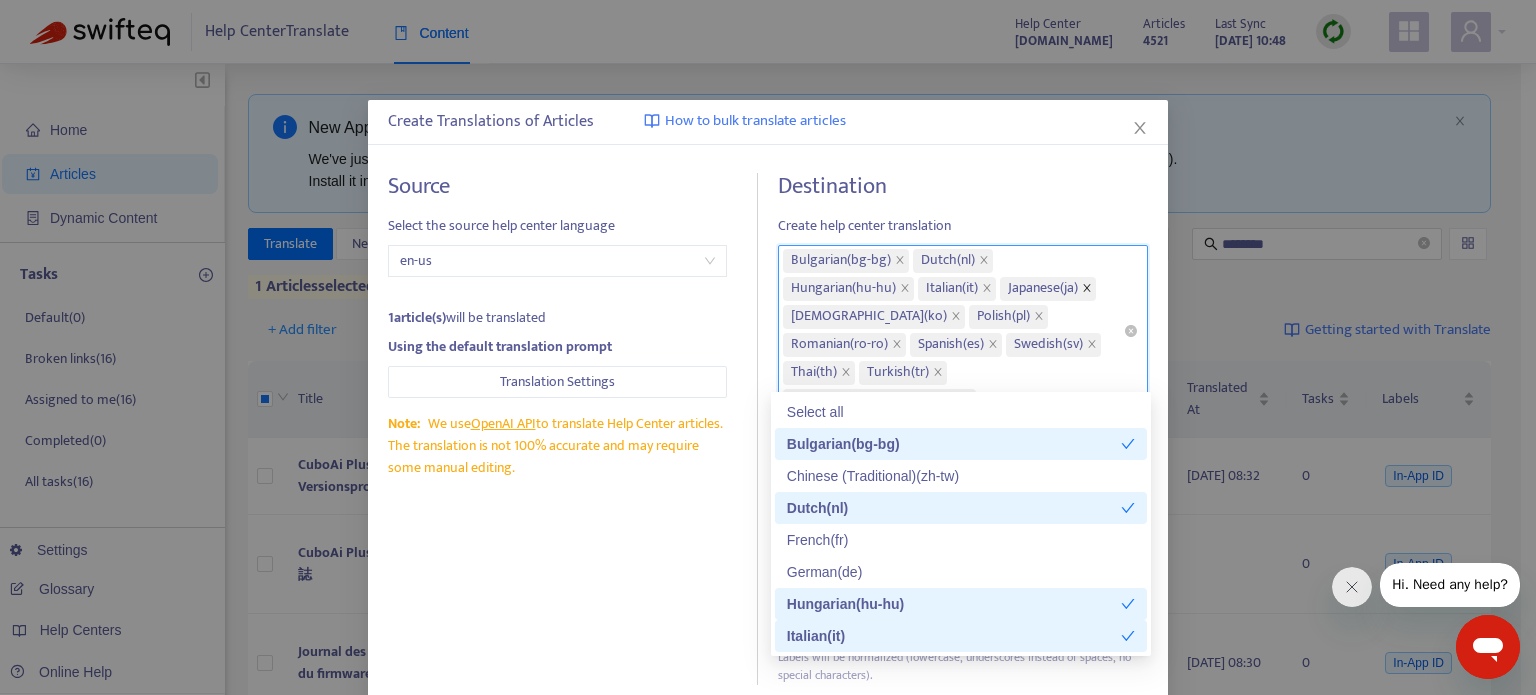 click 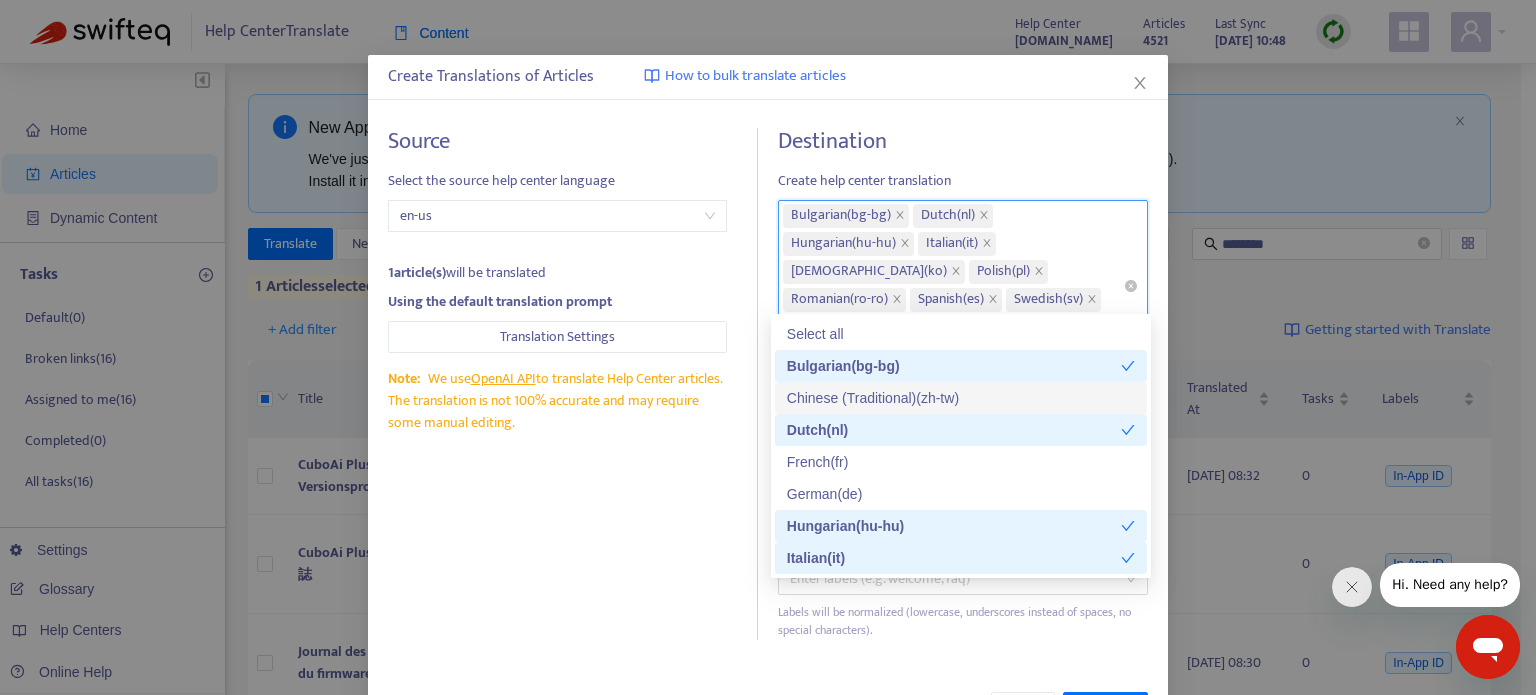 scroll, scrollTop: 88, scrollLeft: 0, axis: vertical 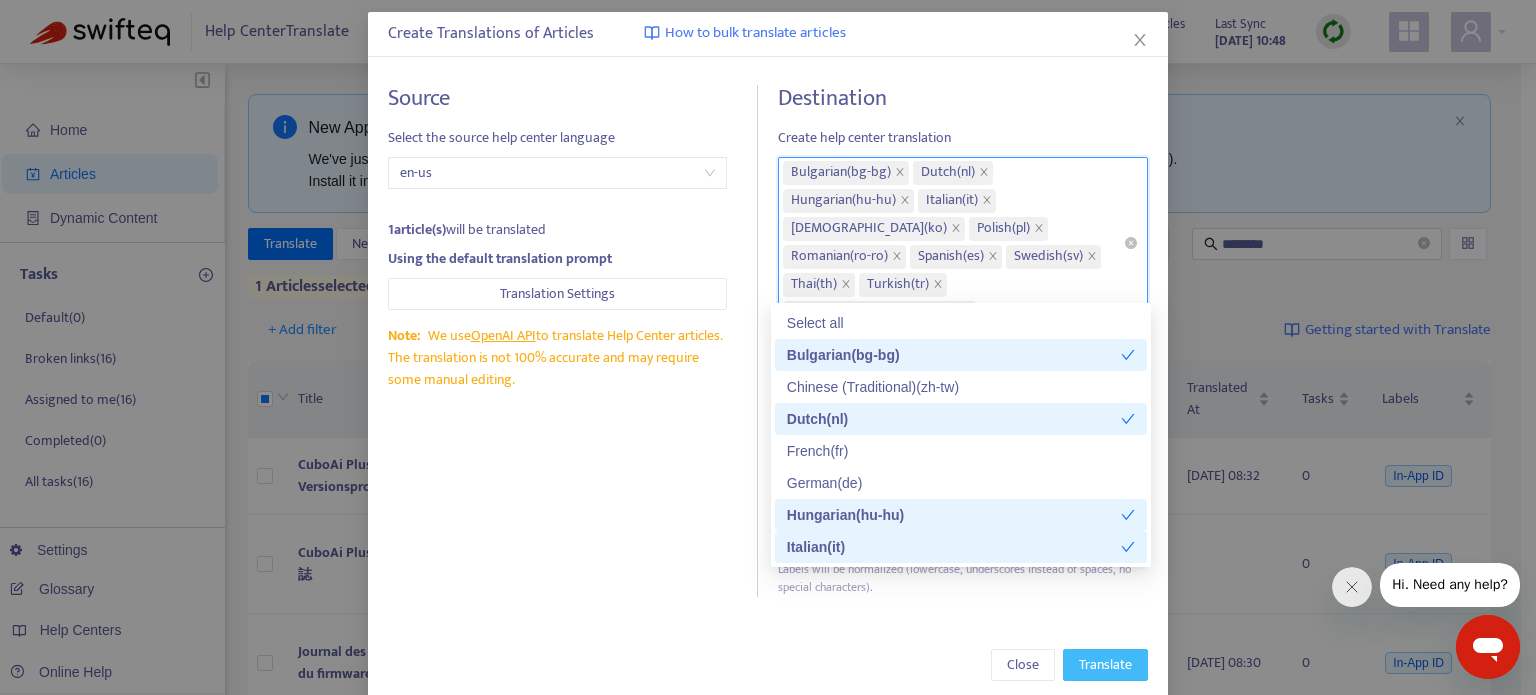 click on "Translate" at bounding box center [1105, 665] 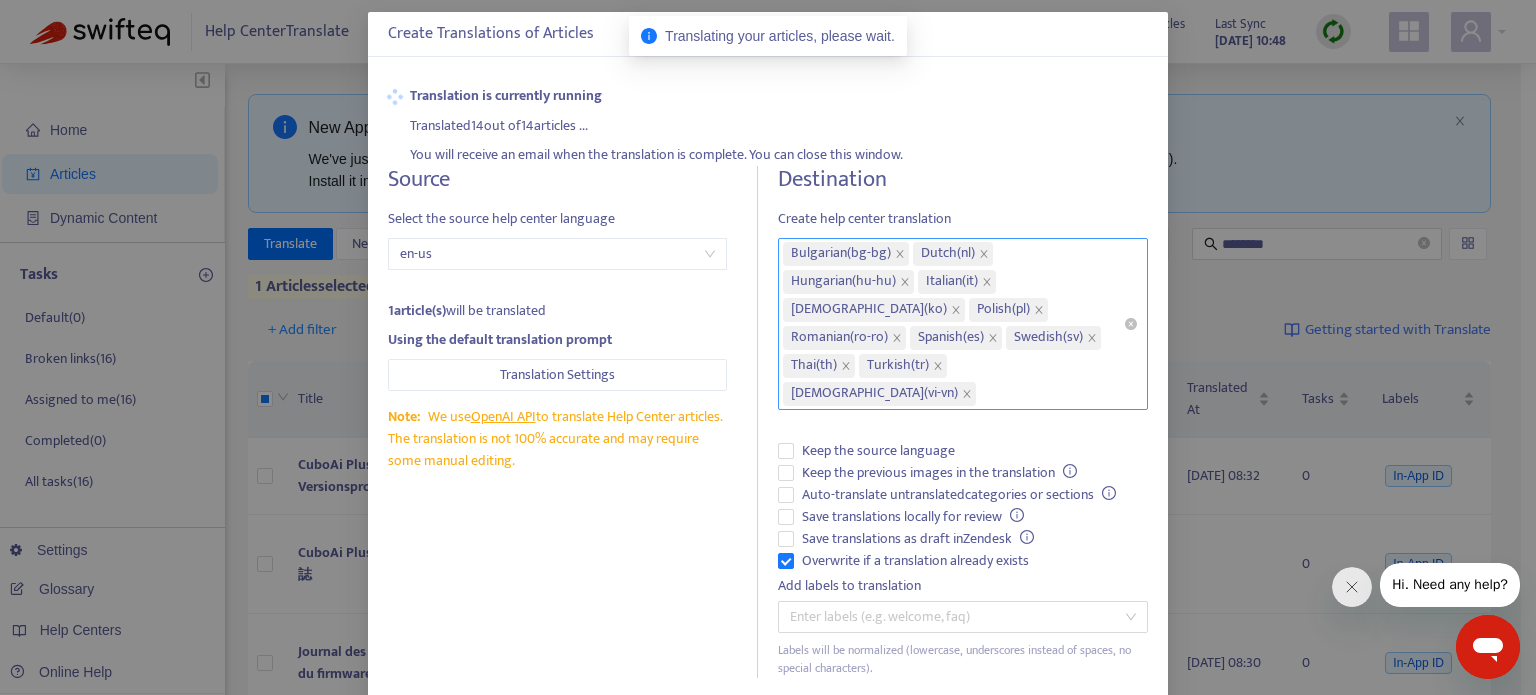 type 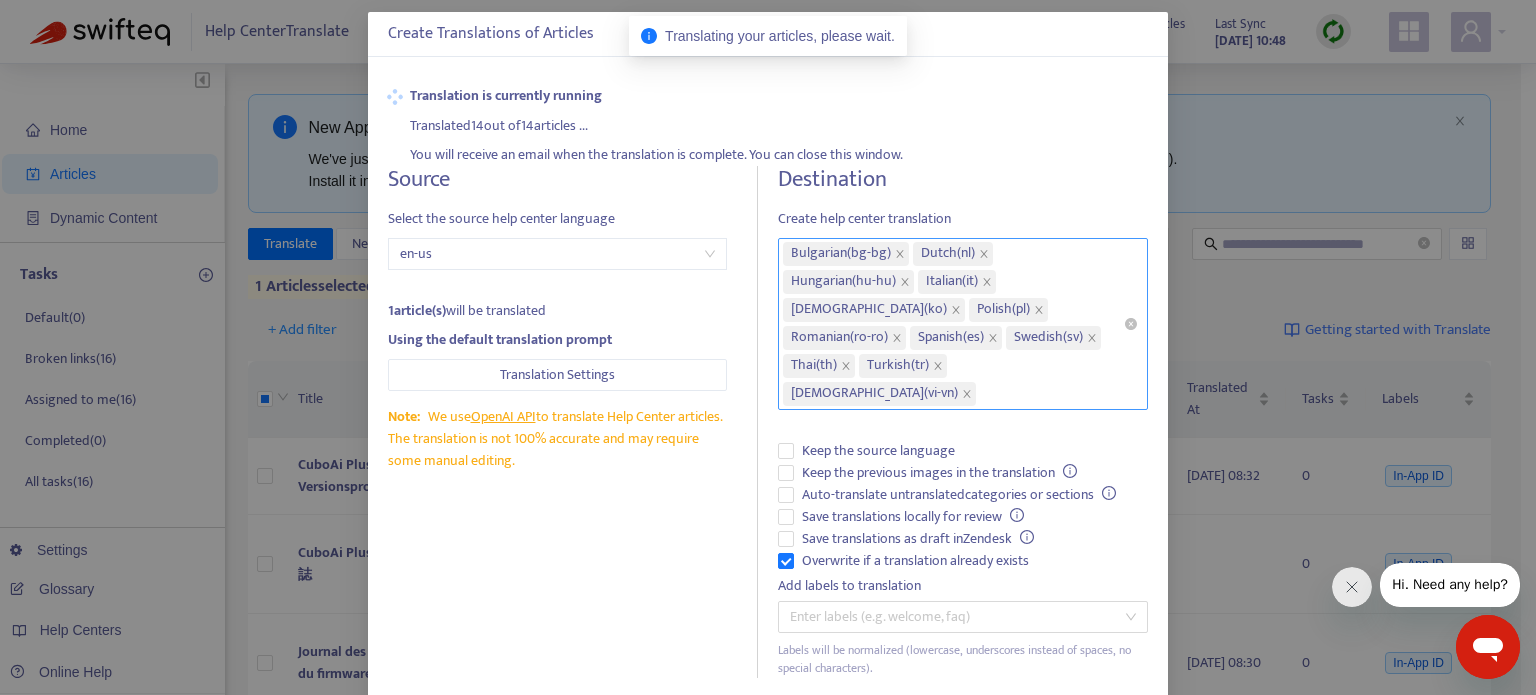 scroll, scrollTop: 0, scrollLeft: 0, axis: both 